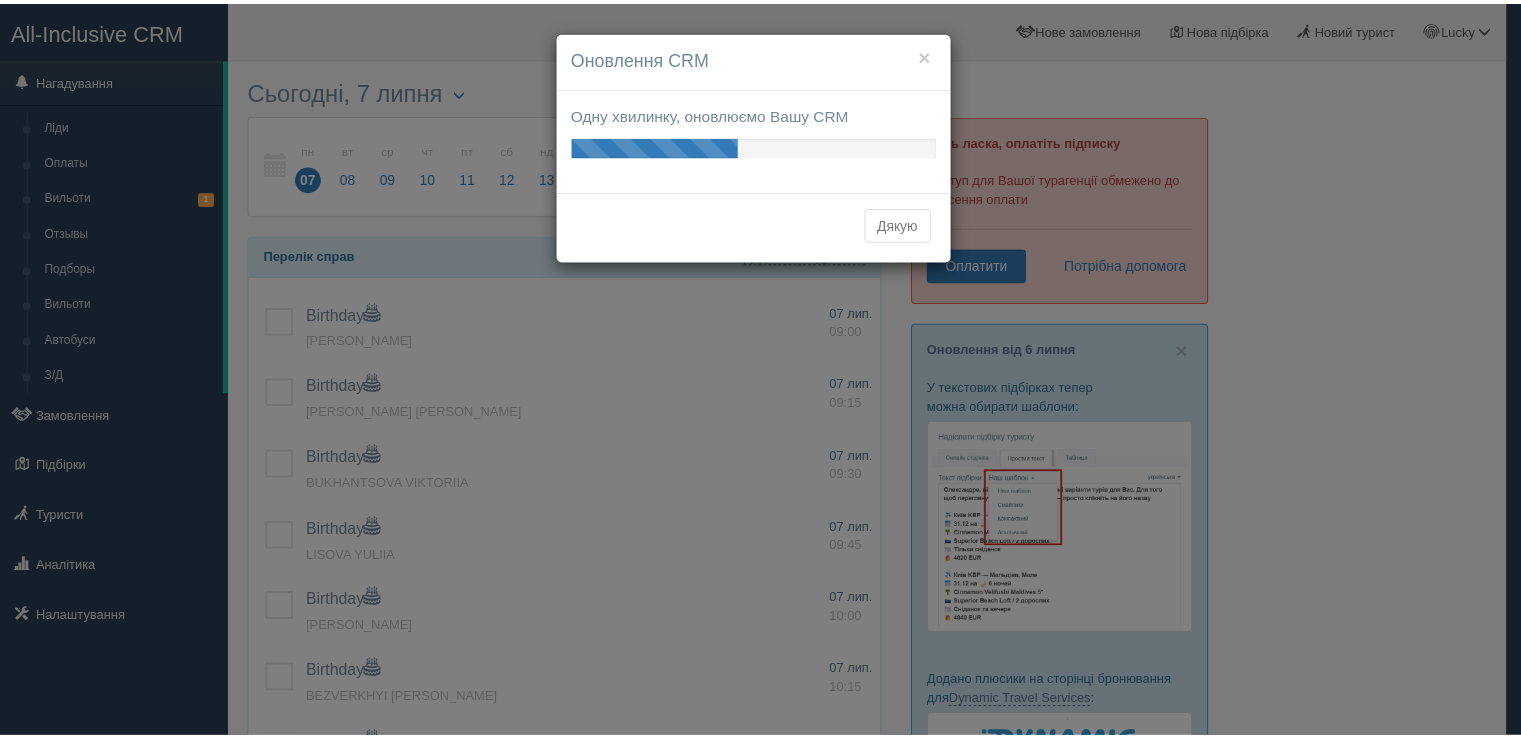 scroll, scrollTop: 0, scrollLeft: 0, axis: both 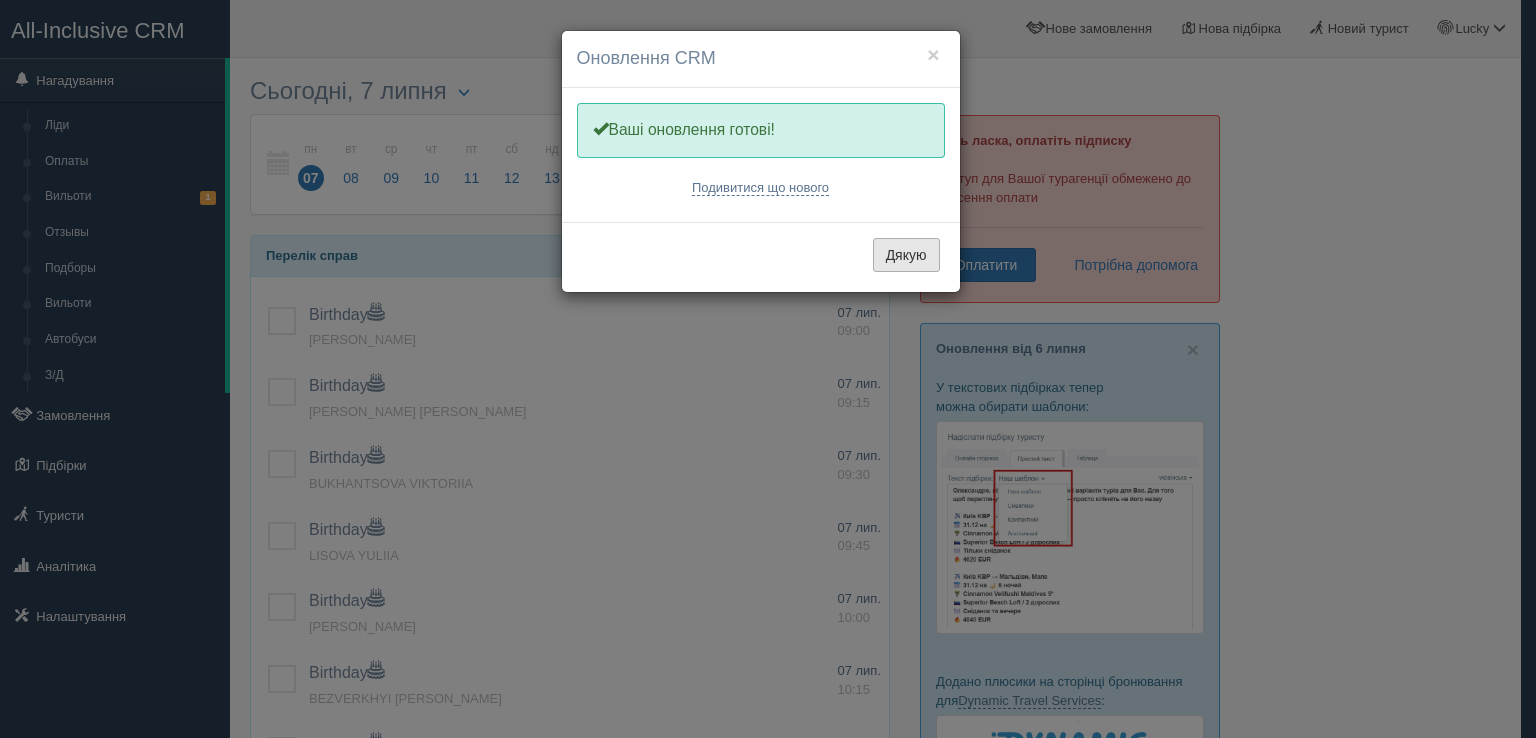 click on "Дякую" at bounding box center [906, 255] 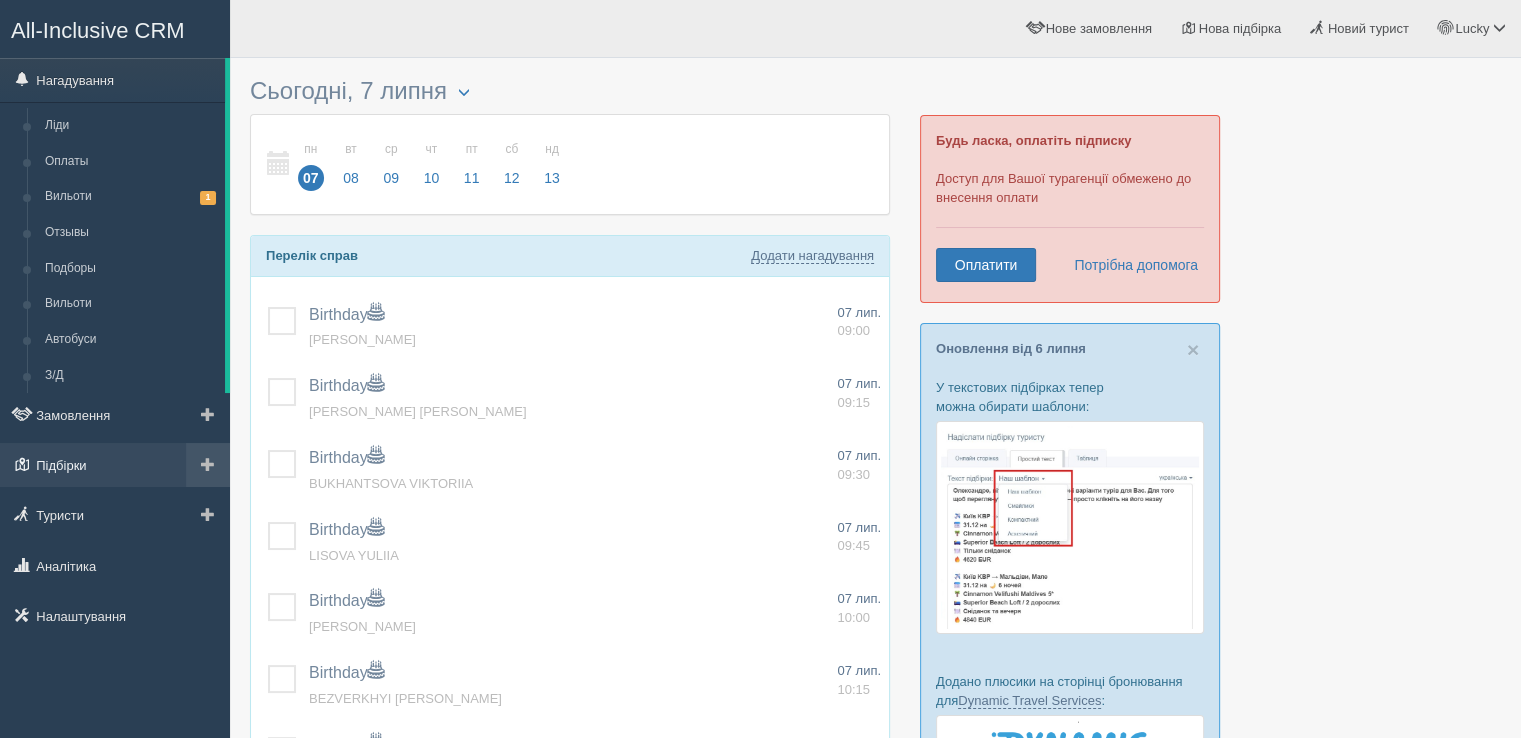 click on "Підбірки" at bounding box center [115, 465] 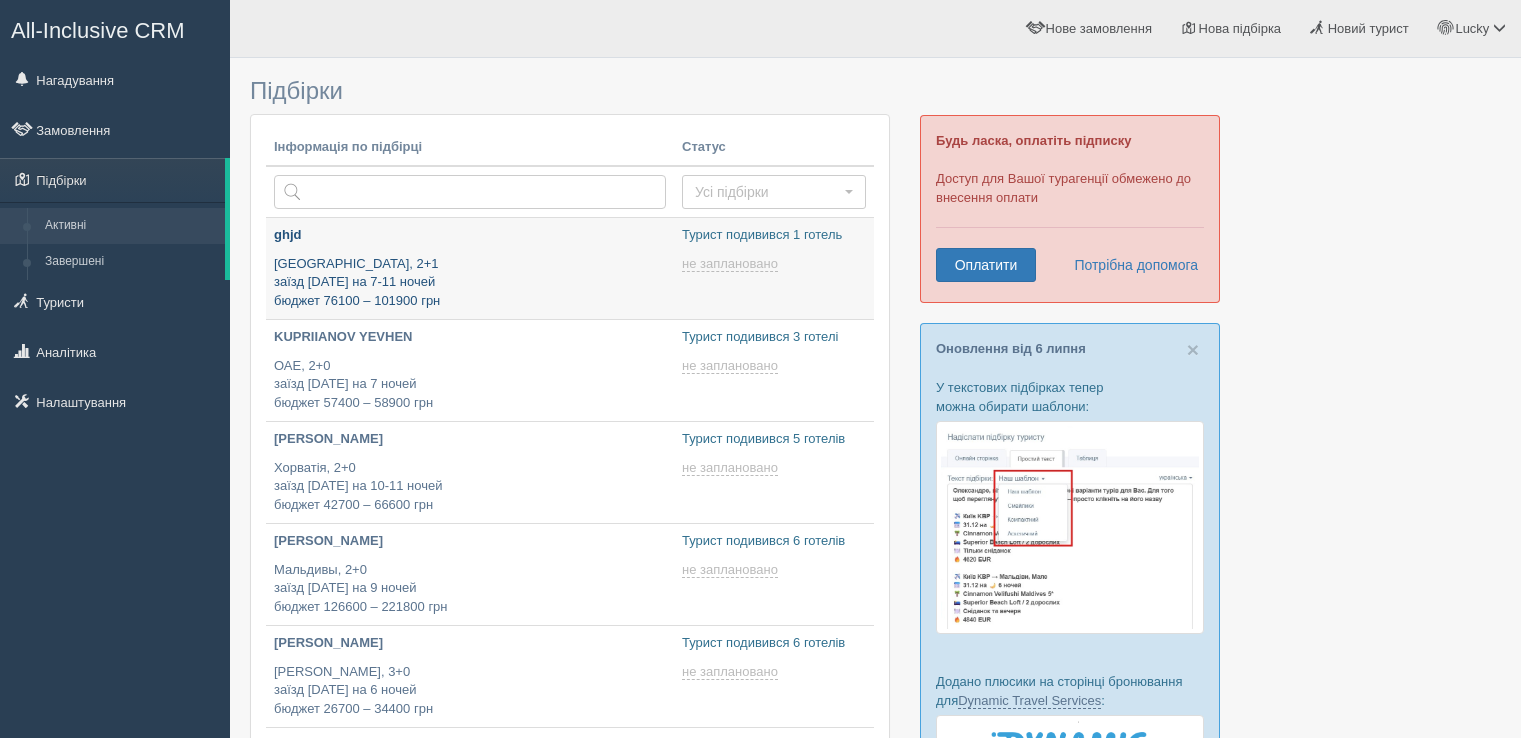 type on "2025-07-07 11:55" 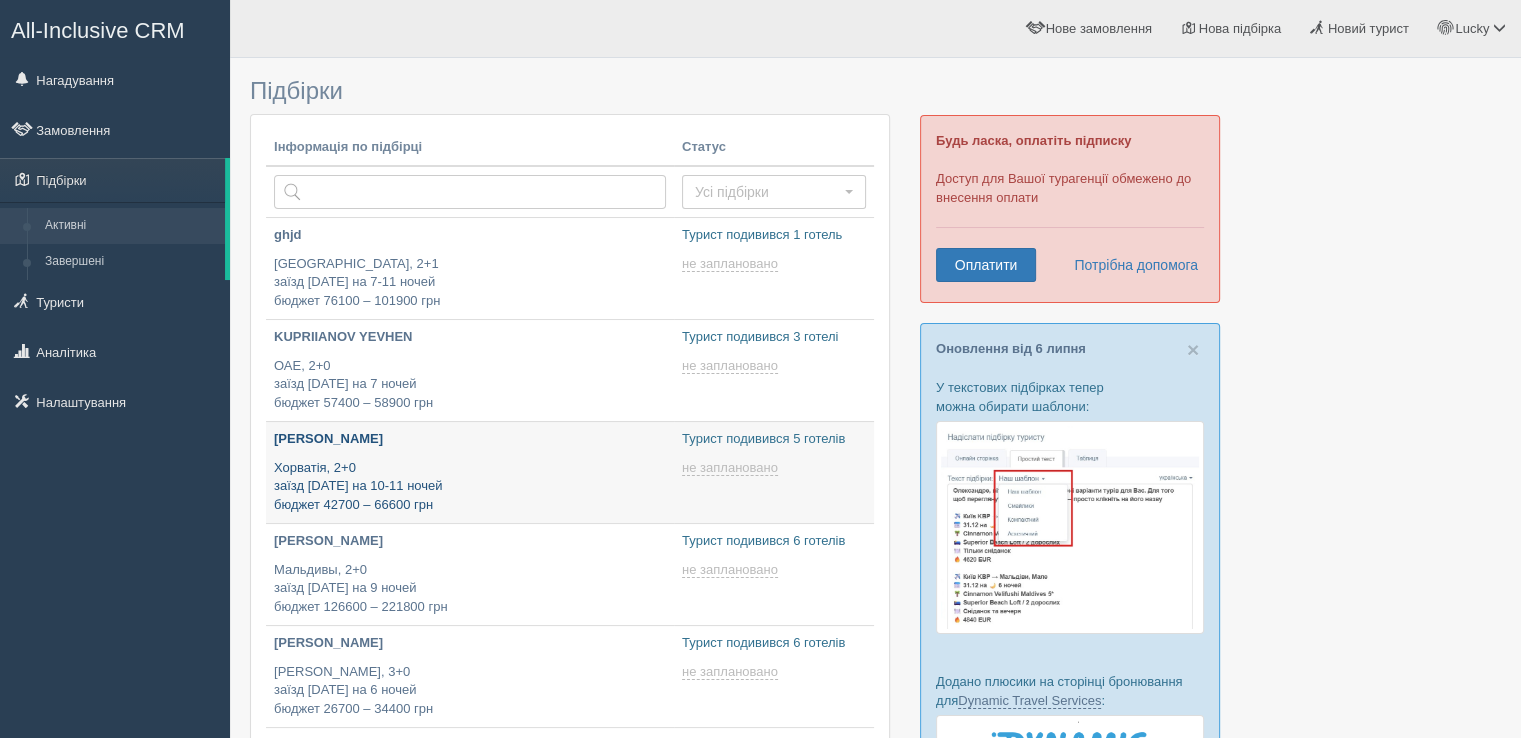 type on "2025-07-07 15:50" 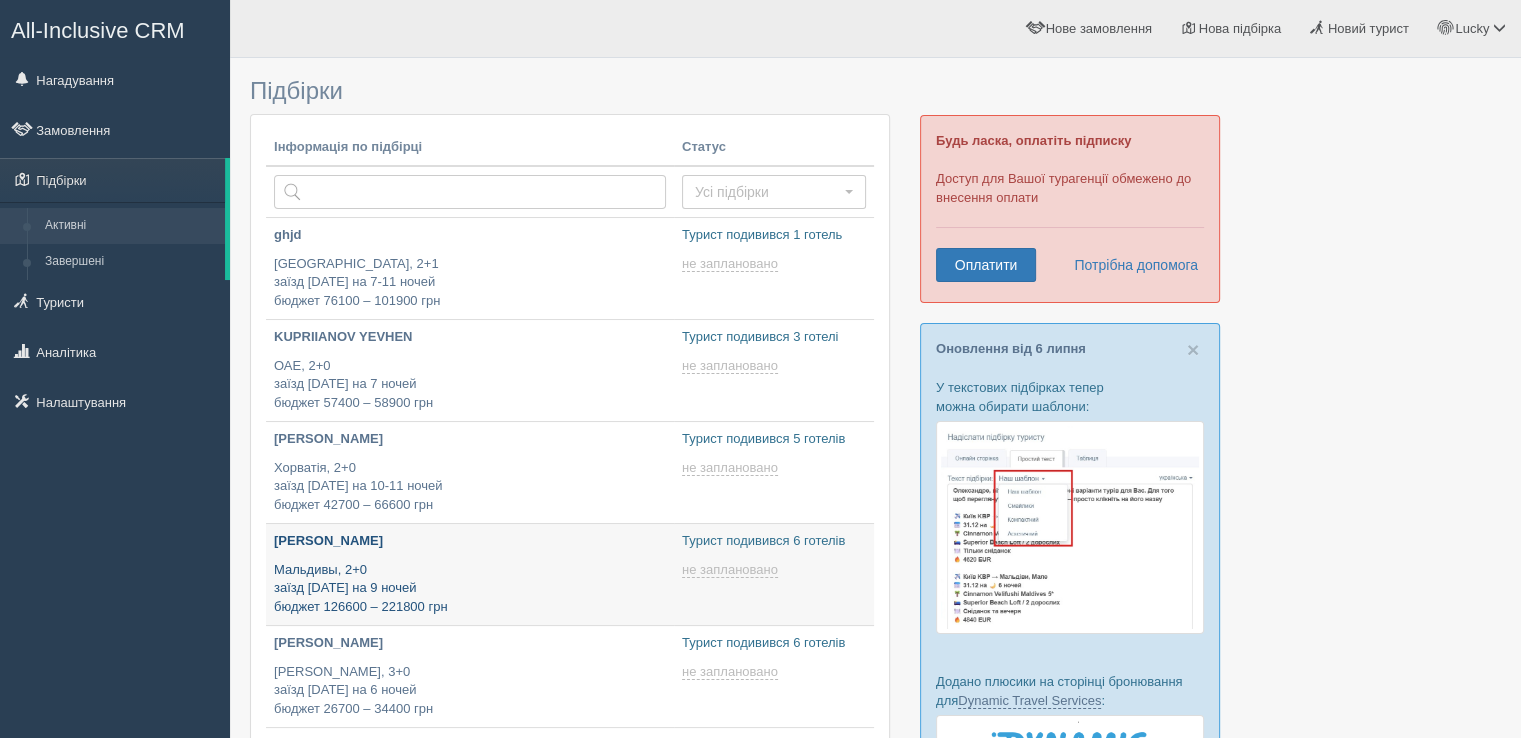 type on "2025-07-07 17:30" 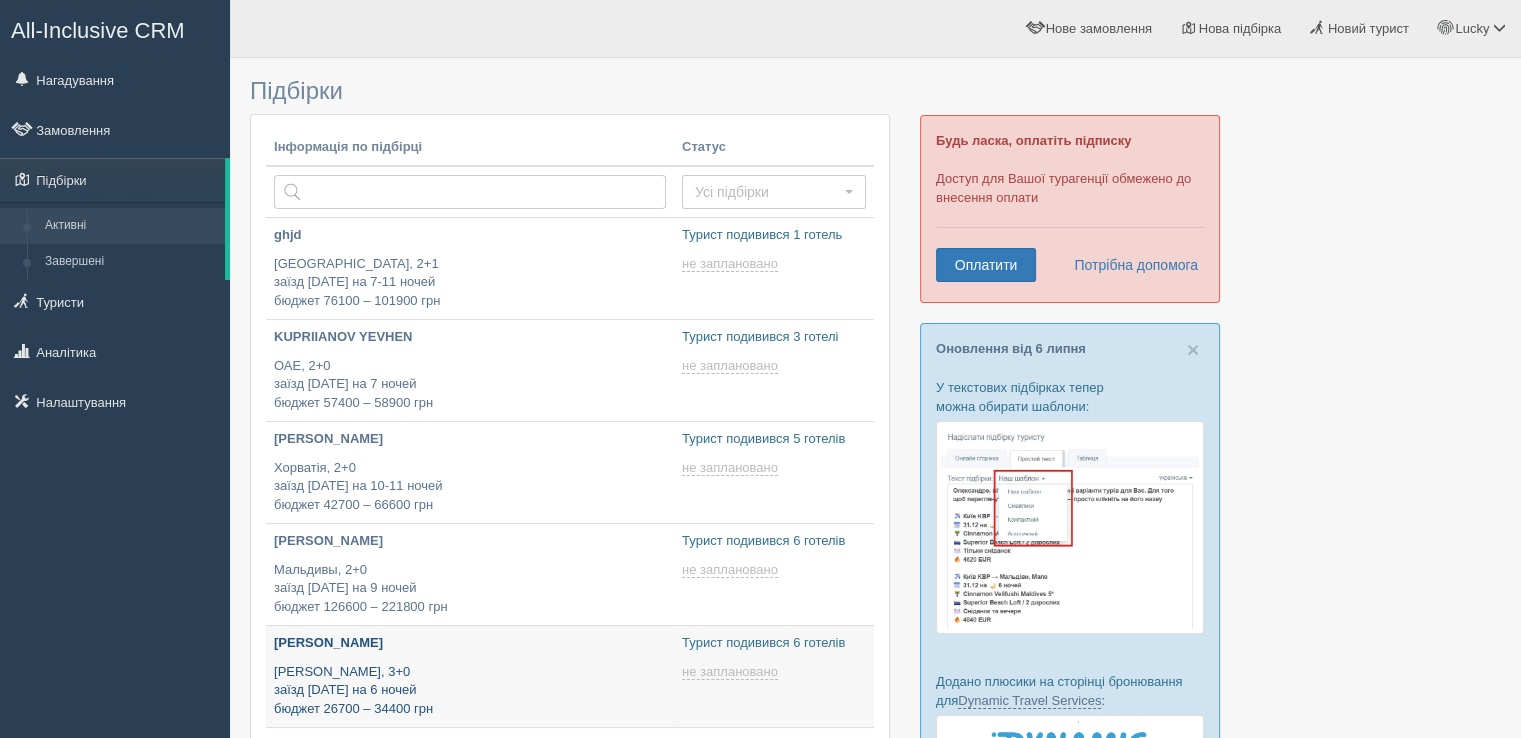 type on "2025-07-07 12:35" 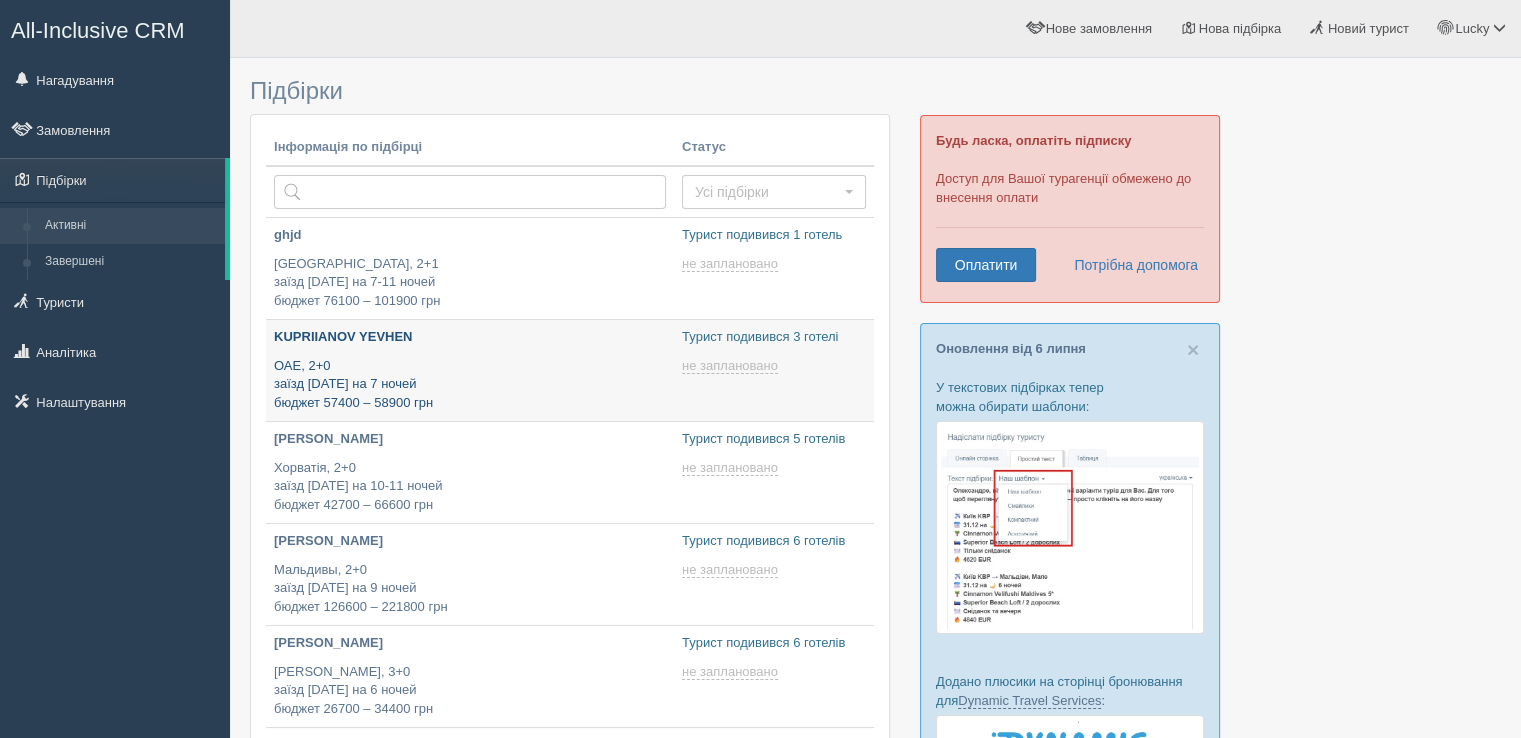 click on "KUPRIIANOV YEVHEN" at bounding box center [470, 337] 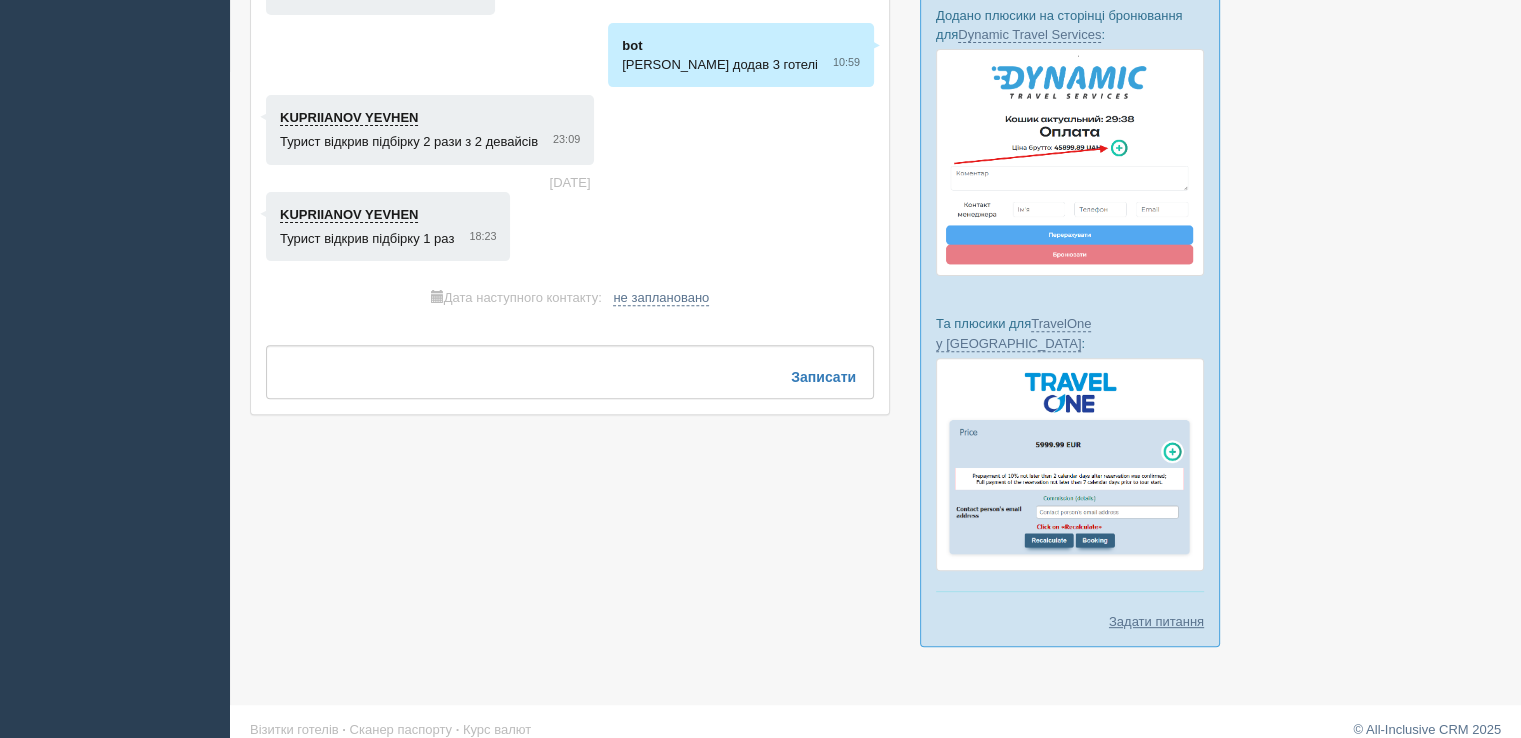 scroll, scrollTop: 0, scrollLeft: 0, axis: both 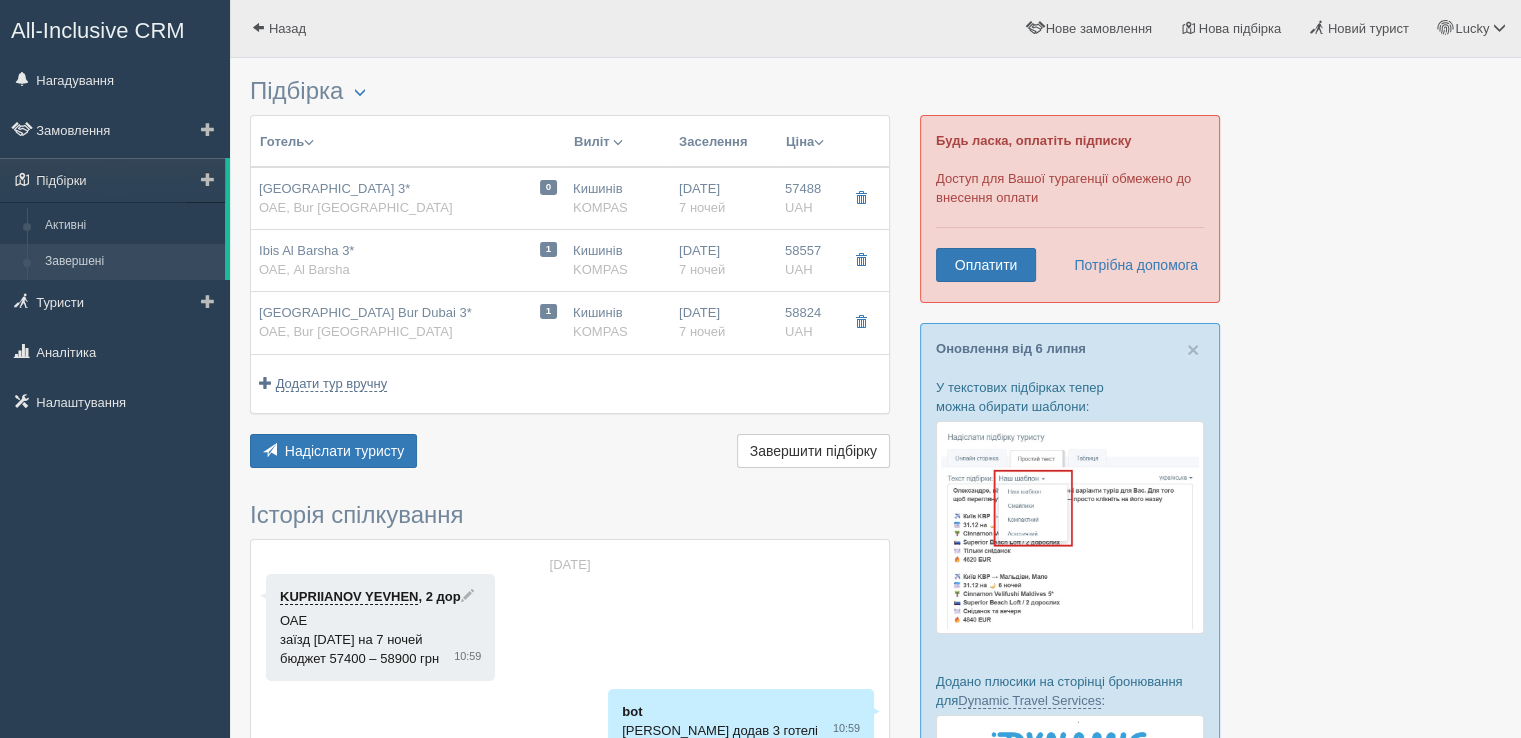 click on "Завершені" at bounding box center [130, 262] 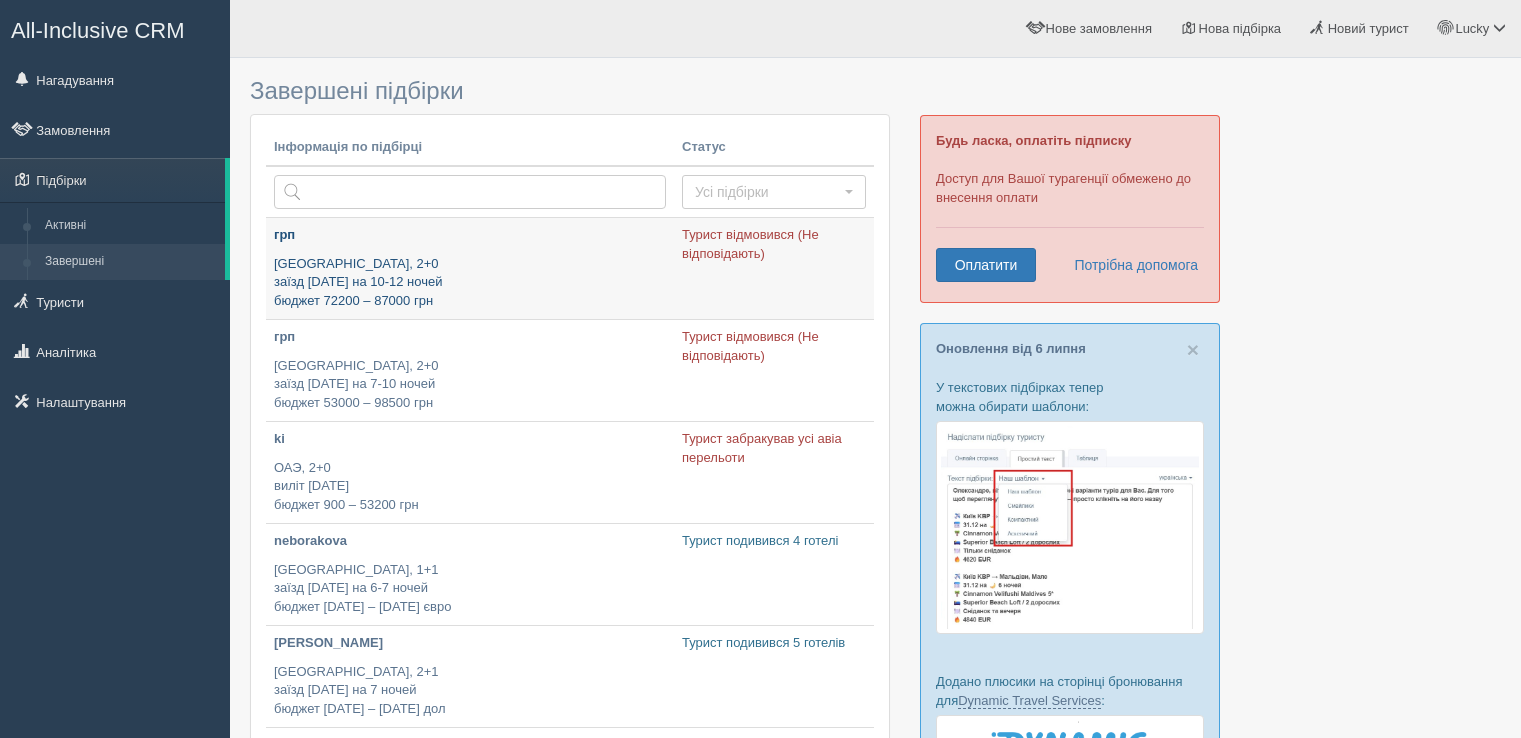 scroll, scrollTop: 0, scrollLeft: 0, axis: both 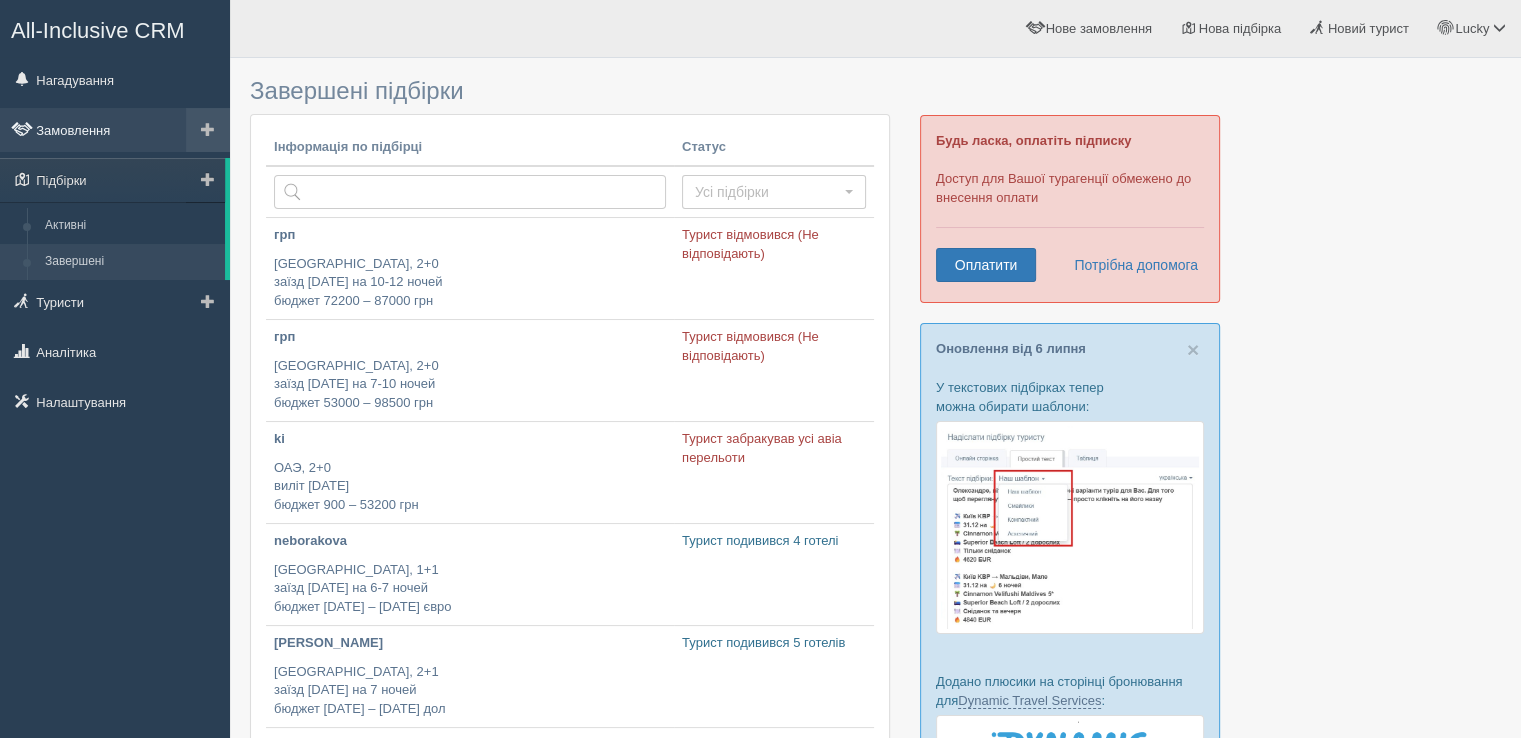 click on "Замовлення" at bounding box center [115, 130] 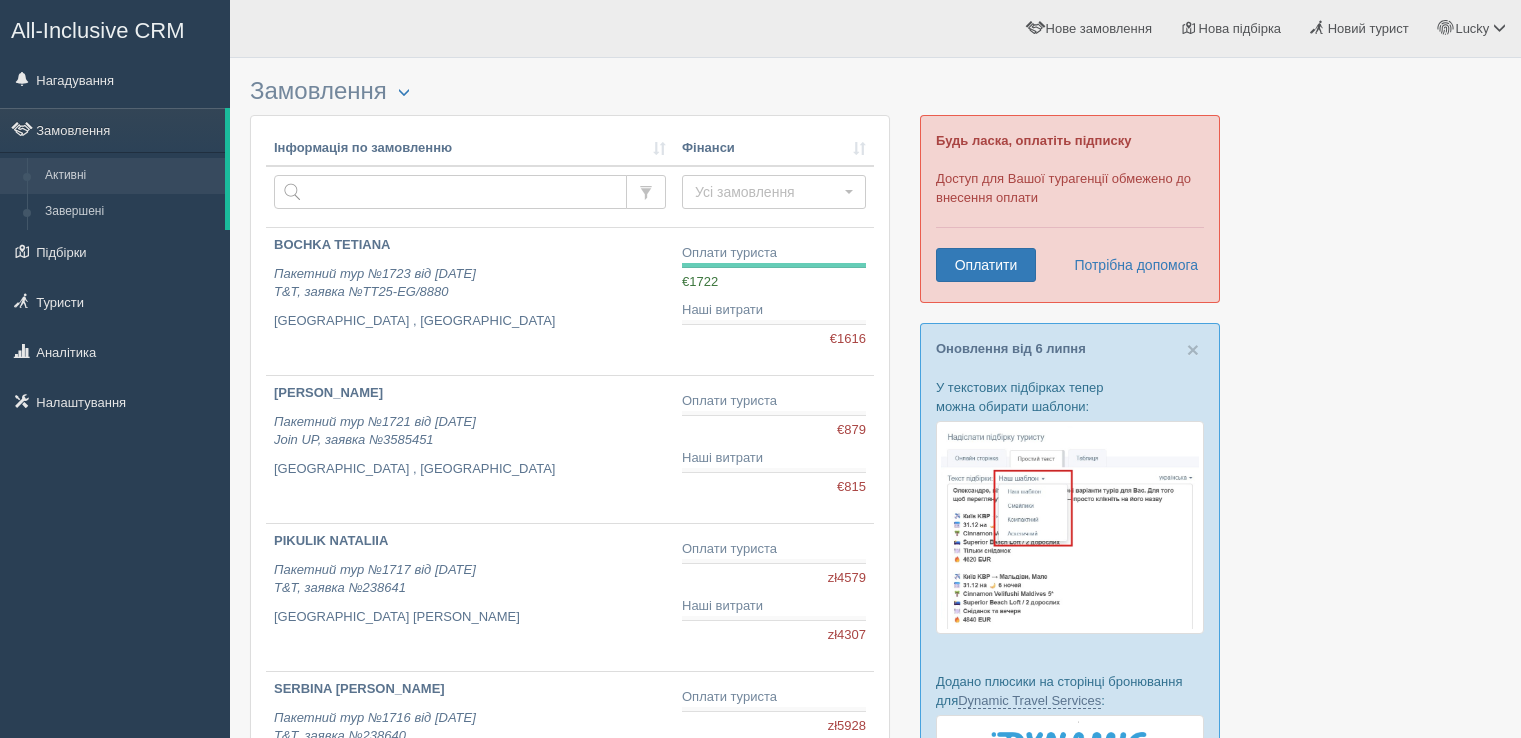 scroll, scrollTop: 0, scrollLeft: 0, axis: both 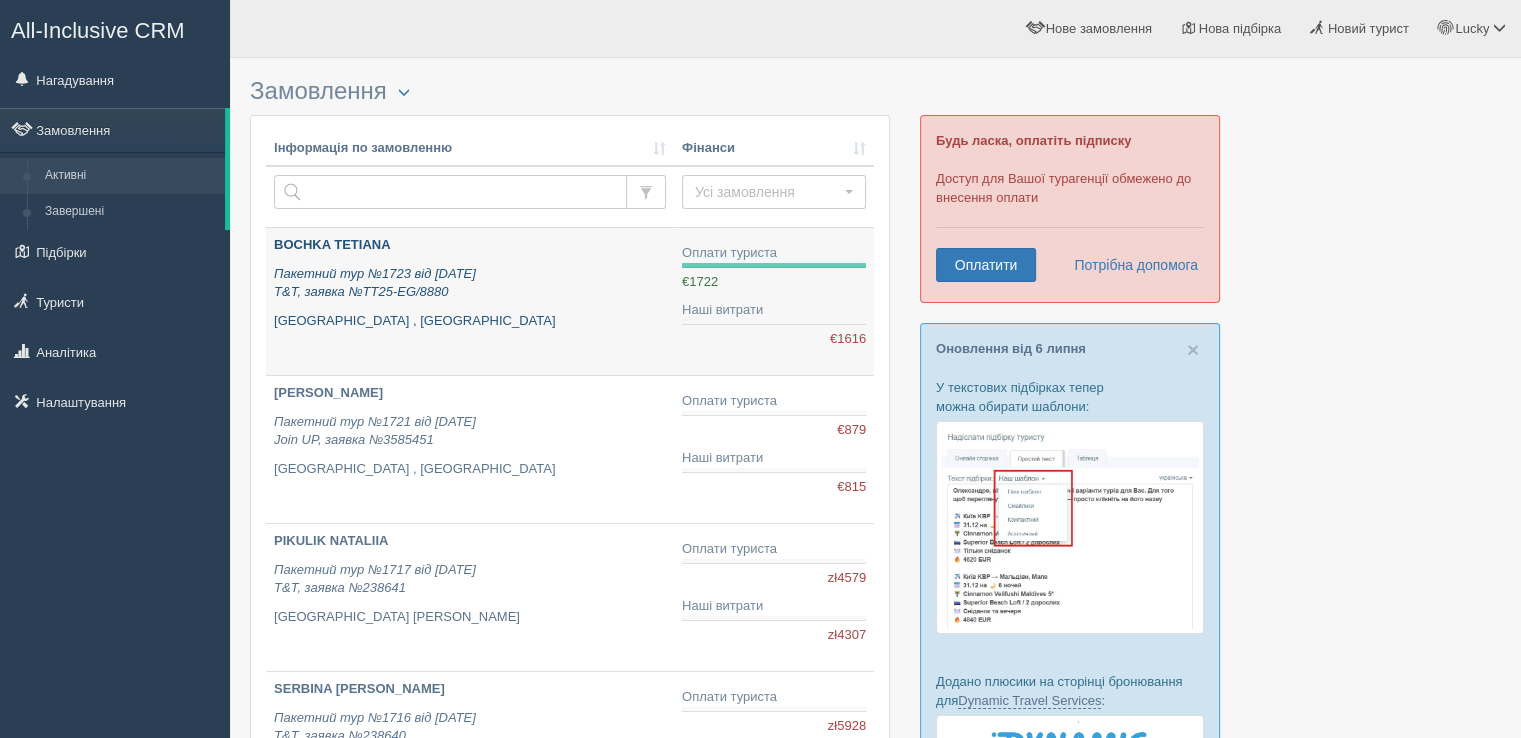 click on "BOCHKA TETIANA" at bounding box center [332, 244] 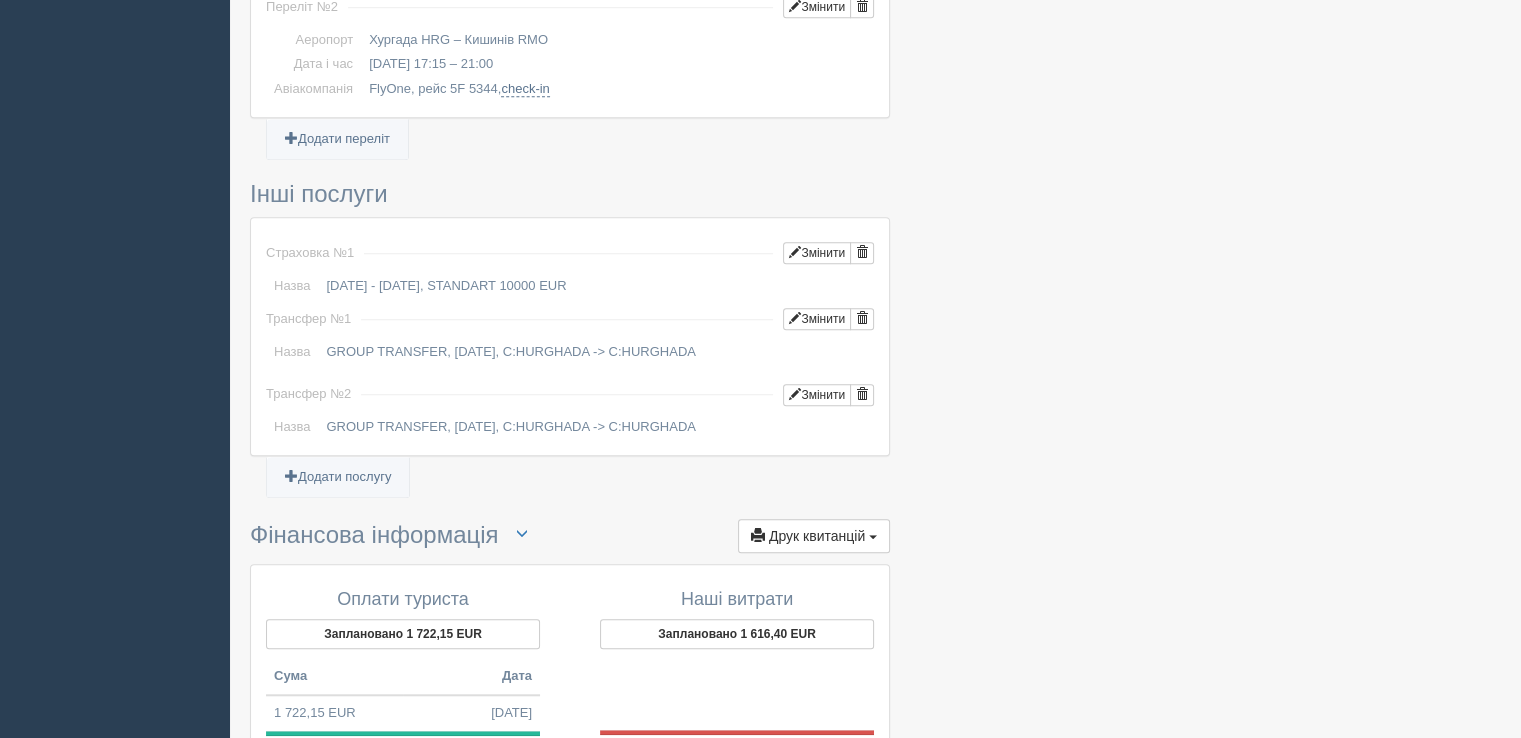 scroll, scrollTop: 1841, scrollLeft: 0, axis: vertical 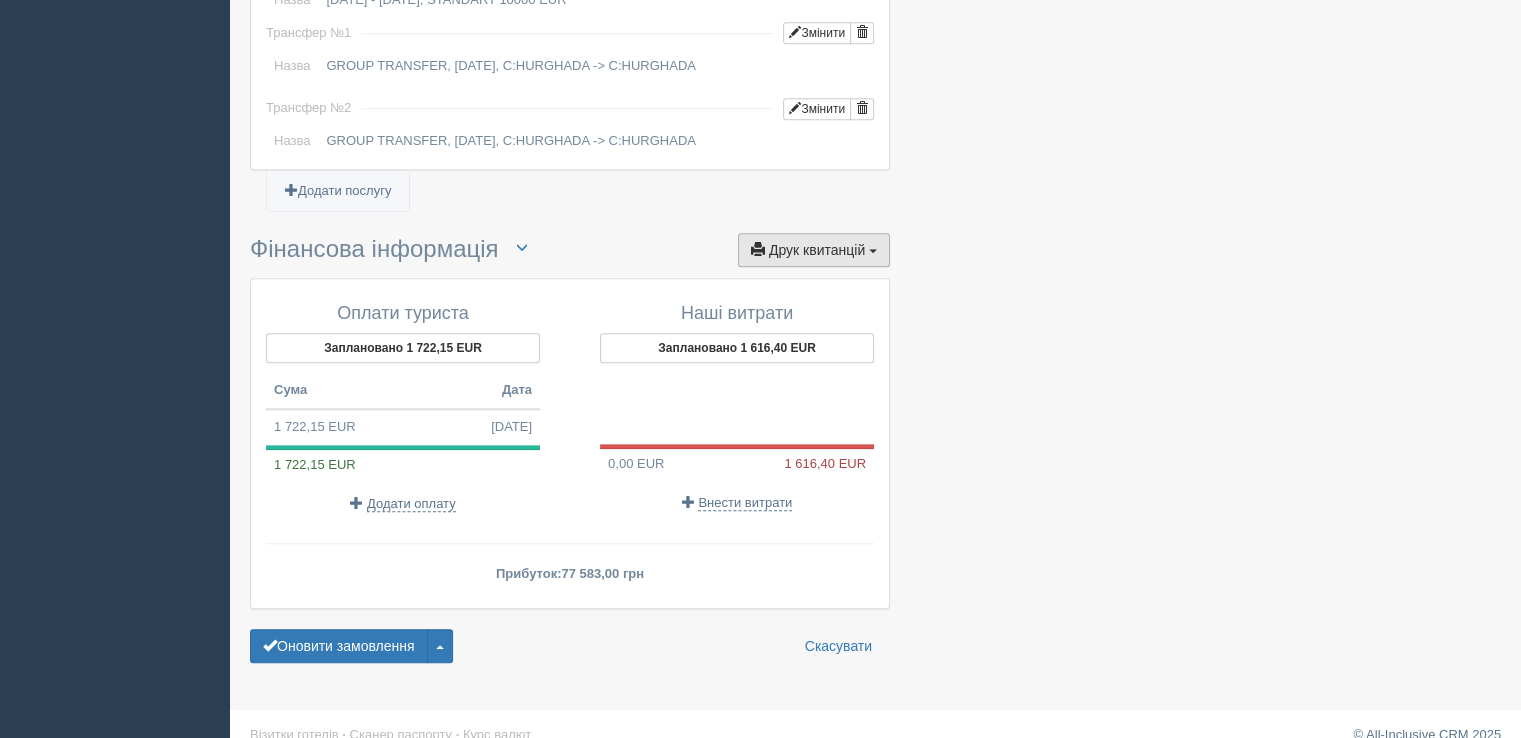 click on "Друк квитанцій
Друк" at bounding box center (814, 250) 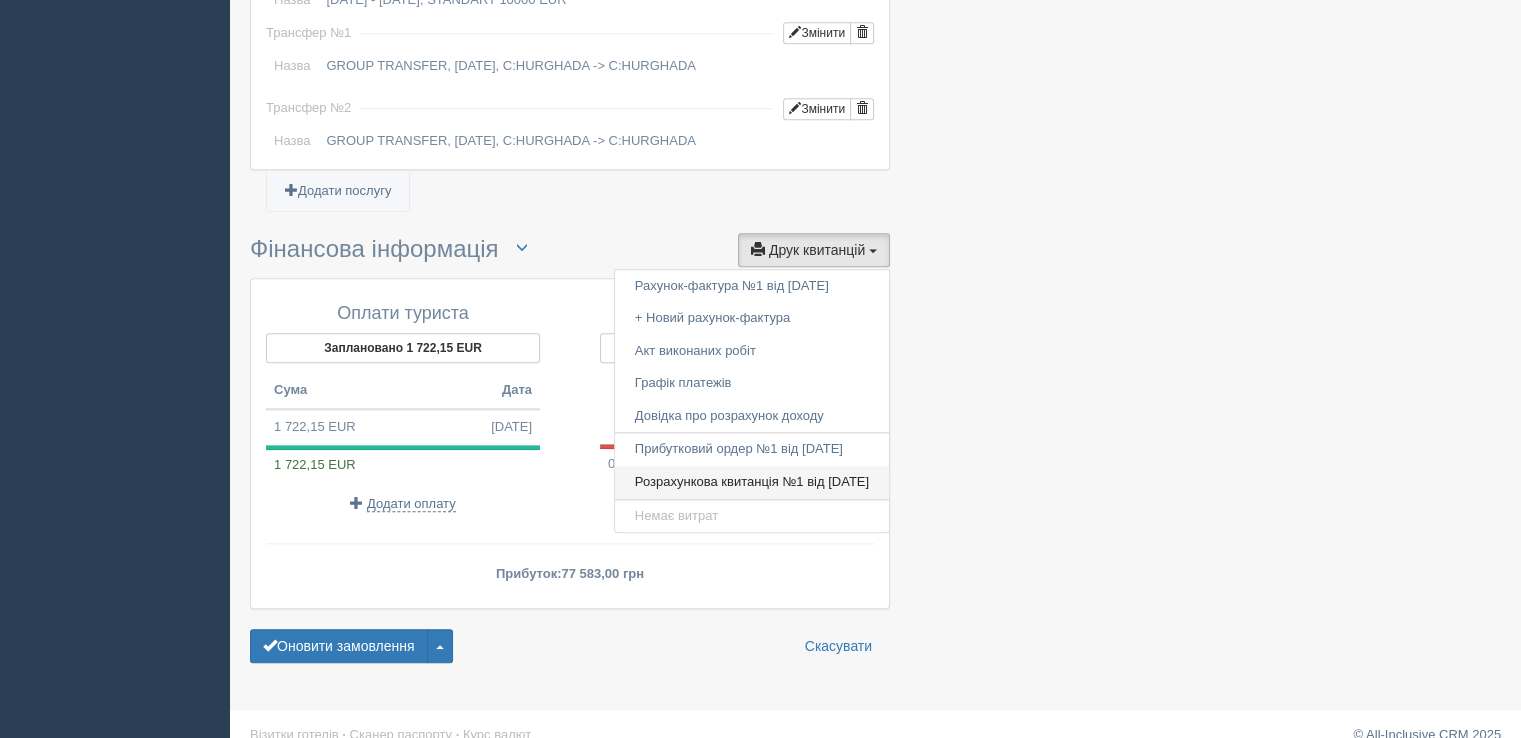 click on "Розрахункова квитанція №1 від 02.04.2025" at bounding box center (752, 482) 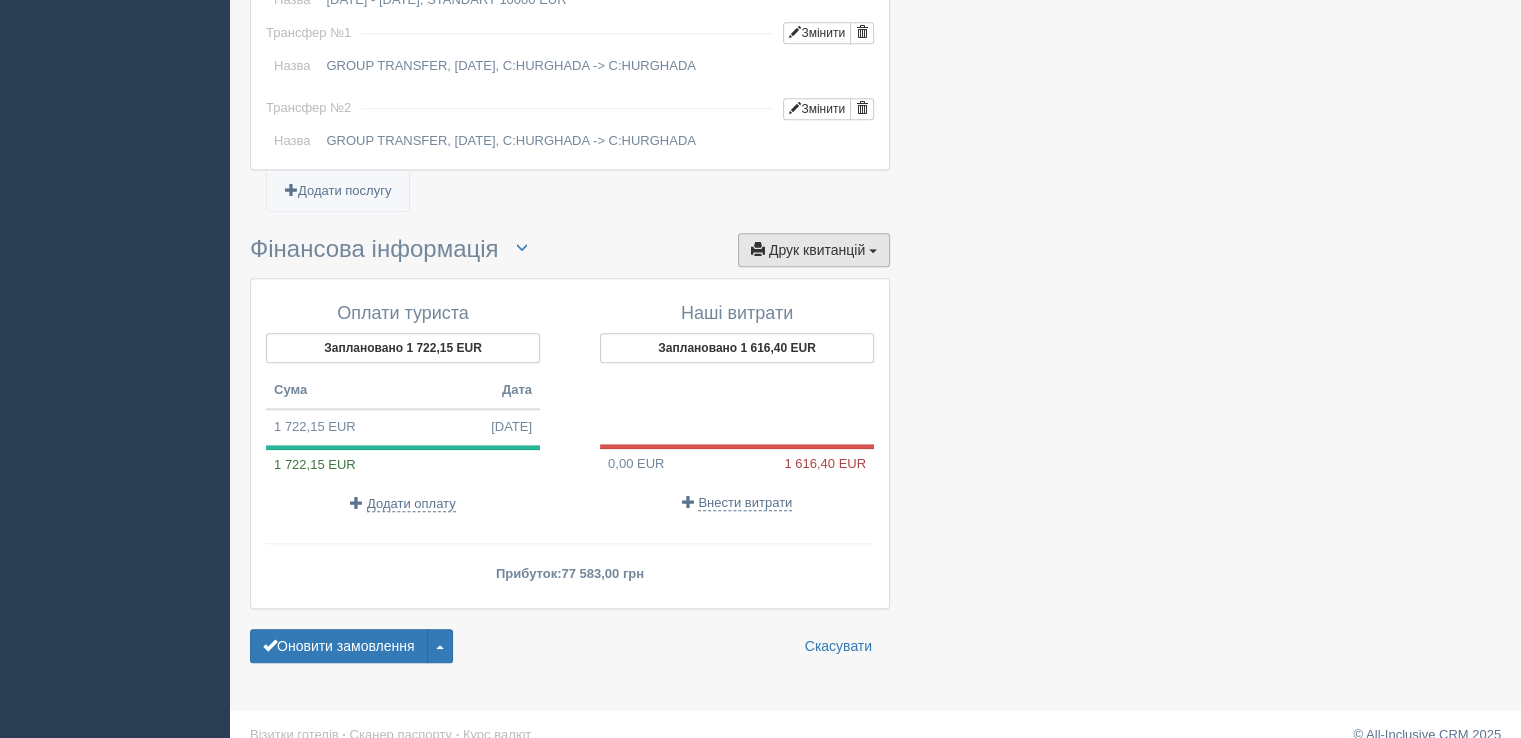 click on "Друк квитанцій" at bounding box center [817, 250] 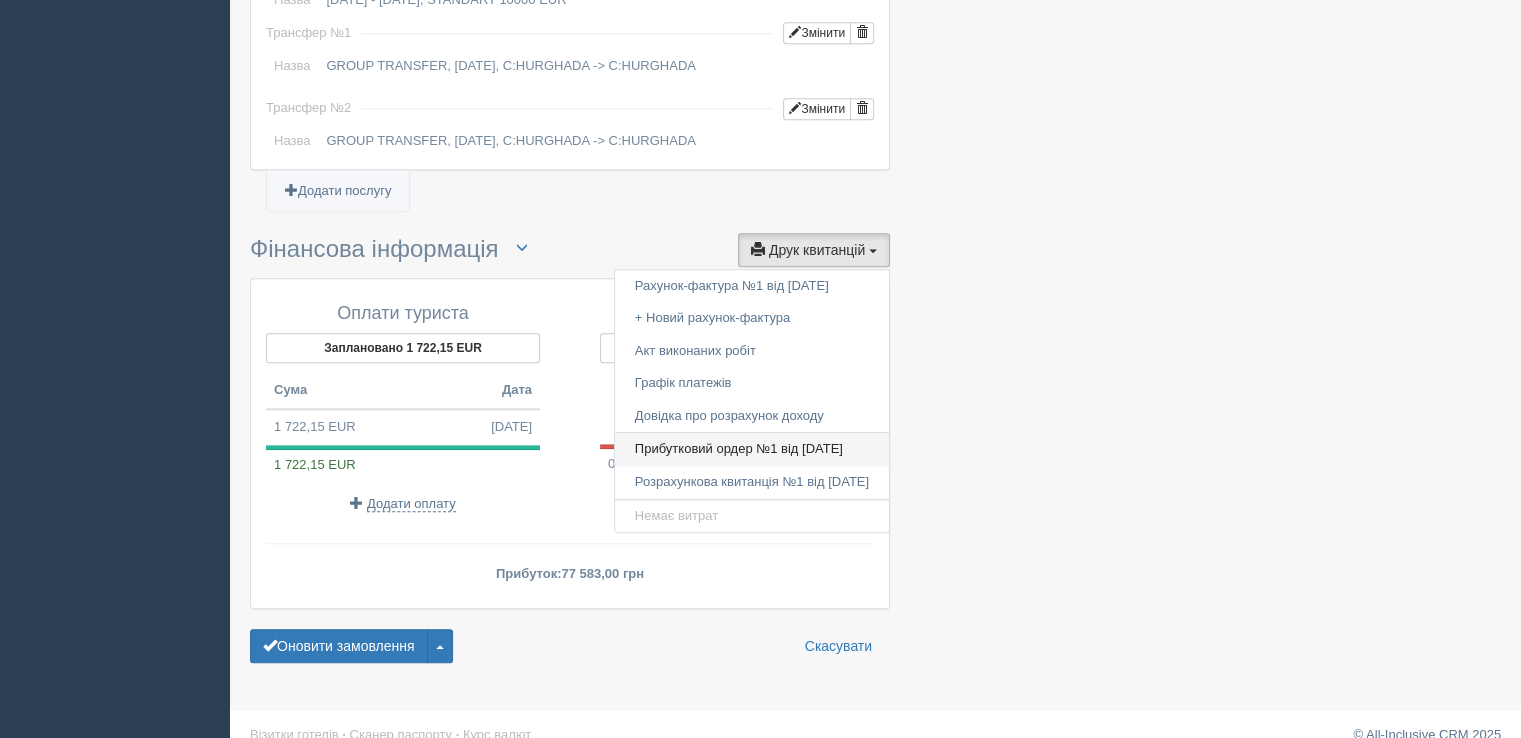 click on "Прибутковий ордер №1 від [DATE]" at bounding box center (752, 449) 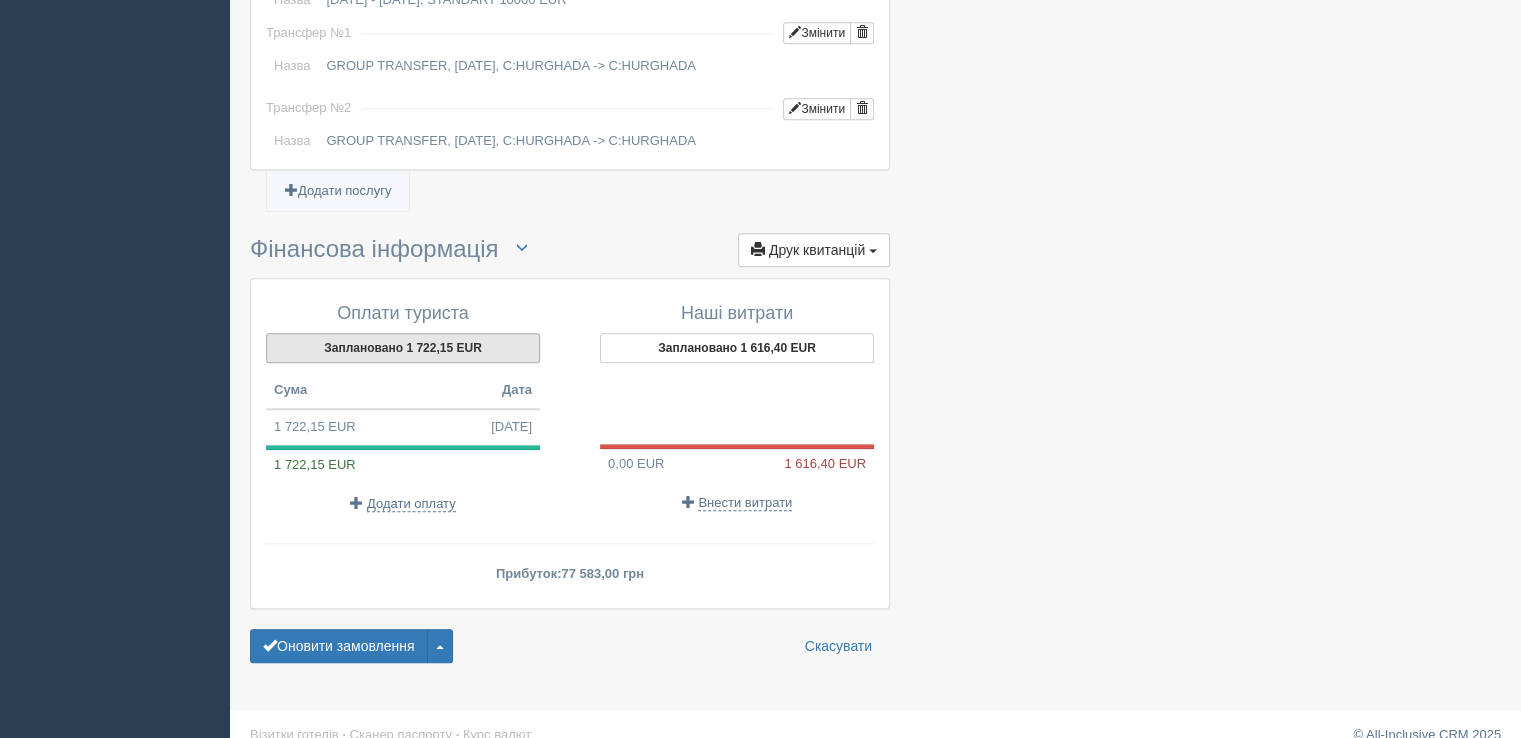 click on "Заплановано 1 722,15 EUR" at bounding box center (403, 348) 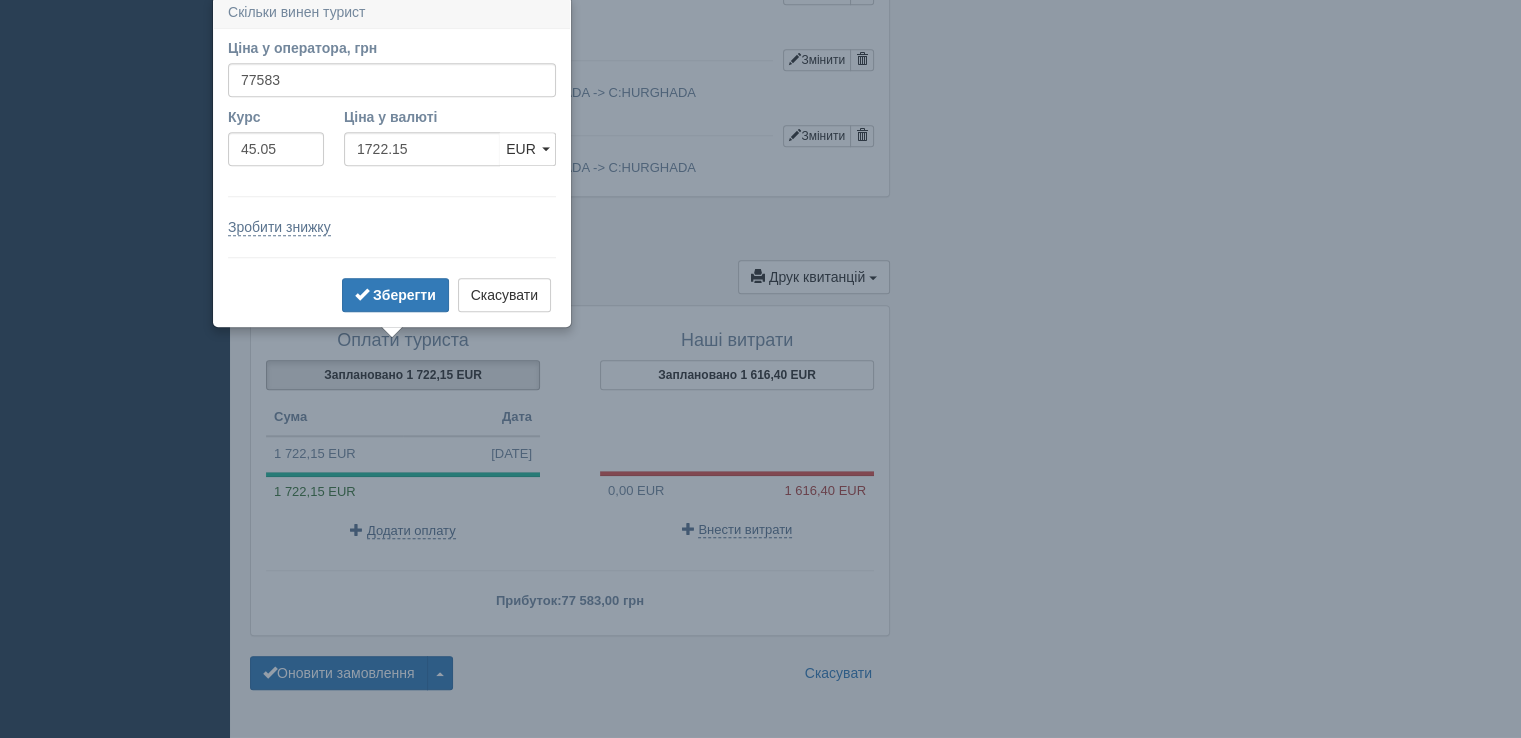 scroll, scrollTop: 1808, scrollLeft: 0, axis: vertical 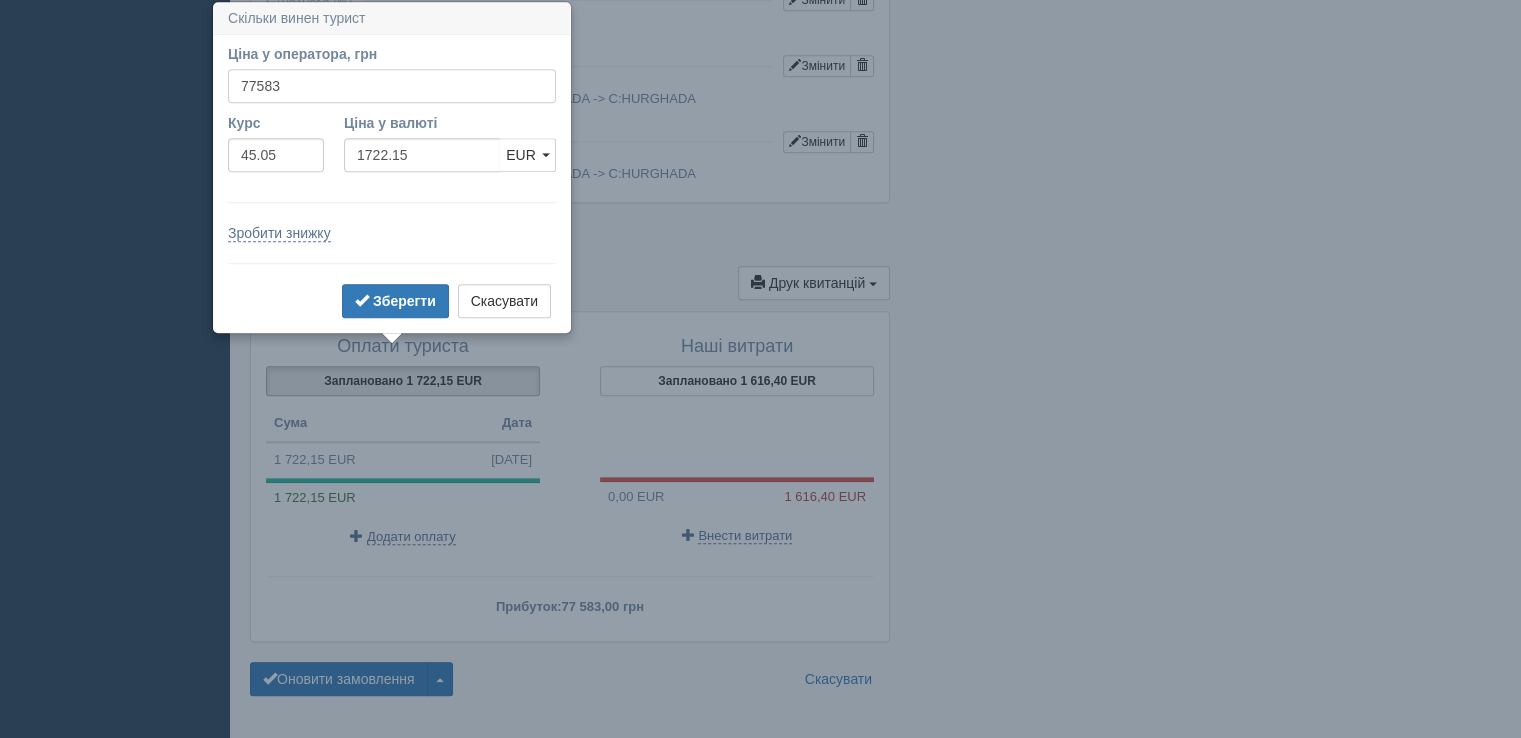 drag, startPoint x: 209, startPoint y: 84, endPoint x: 147, endPoint y: 86, distance: 62.03225 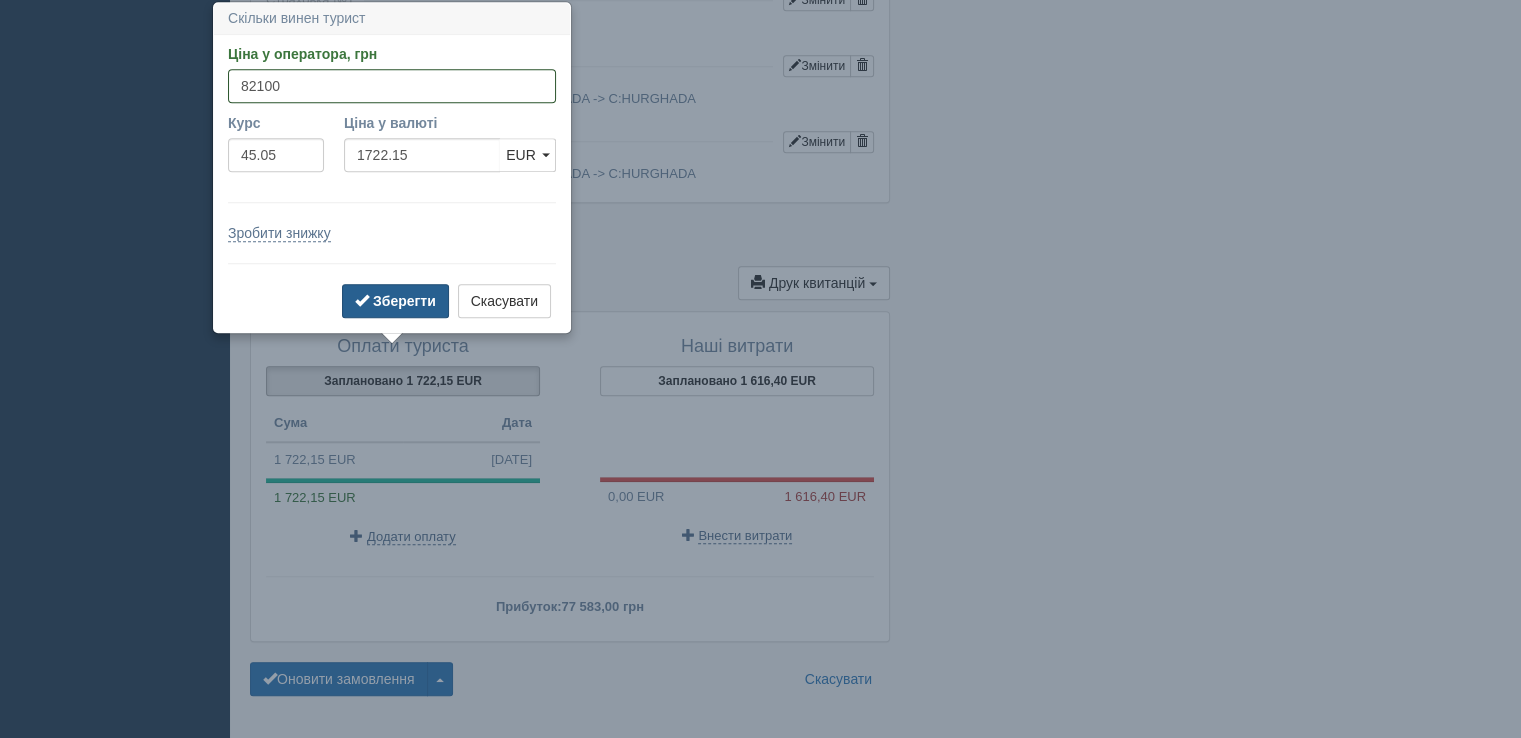 type on "82100" 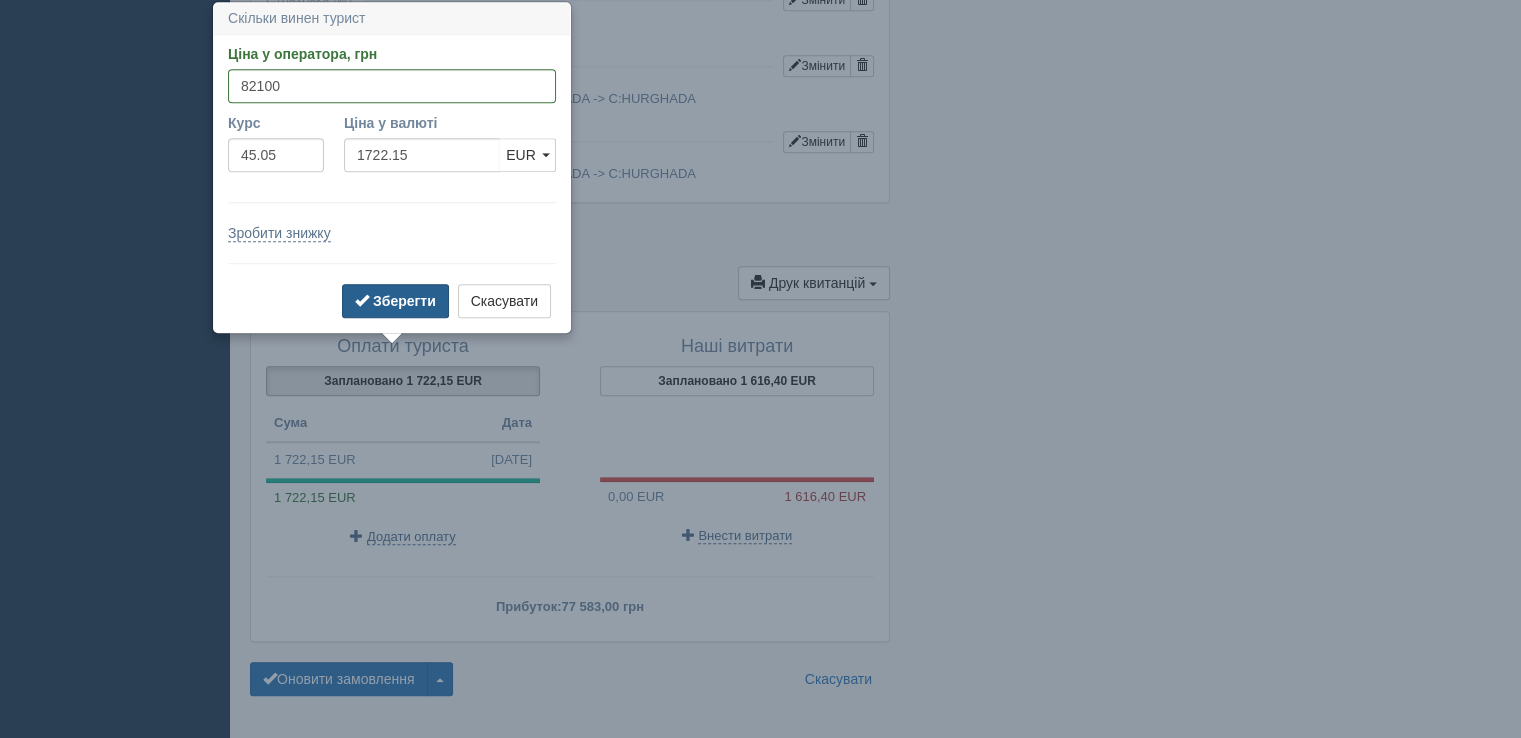 type on "1822.42" 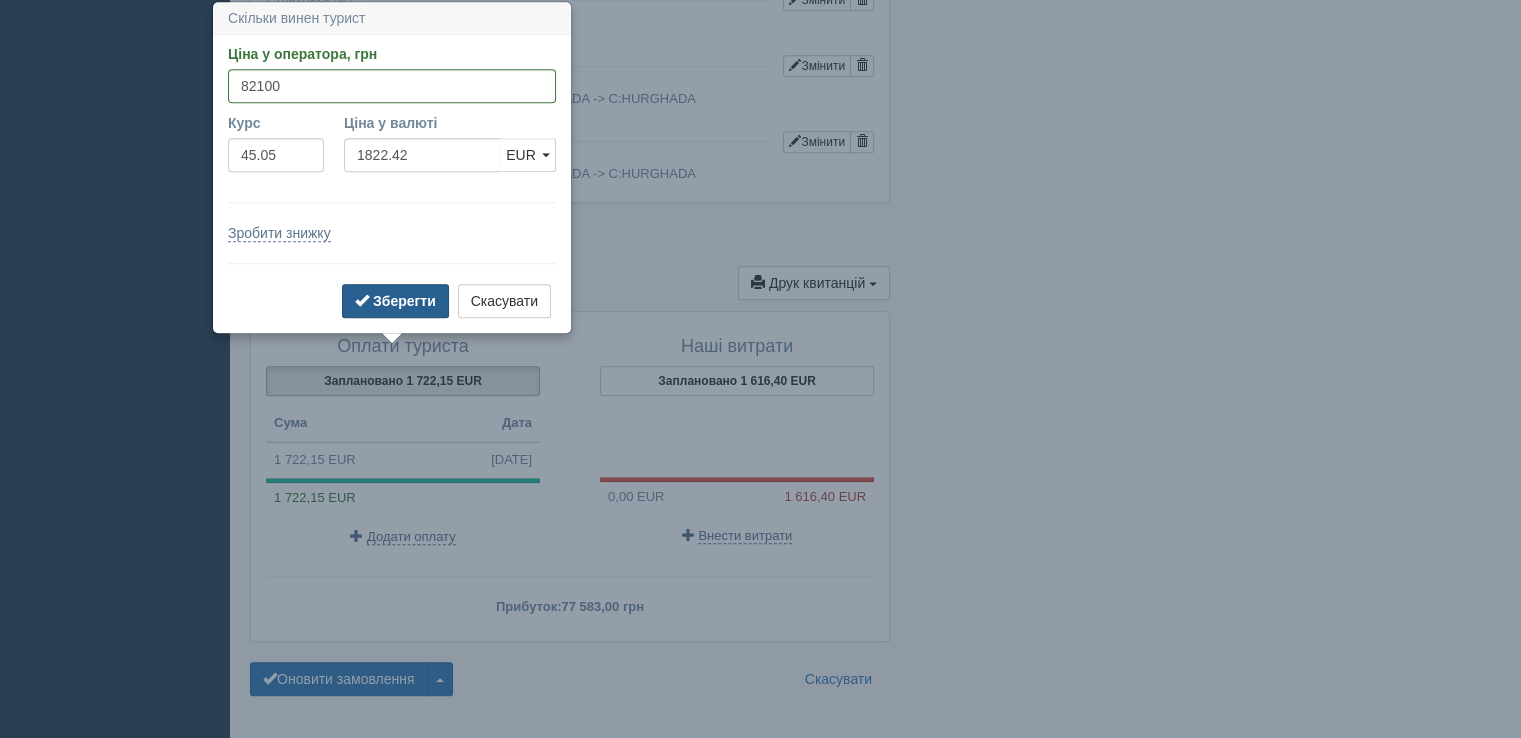 click on "Зберегти" at bounding box center (404, 301) 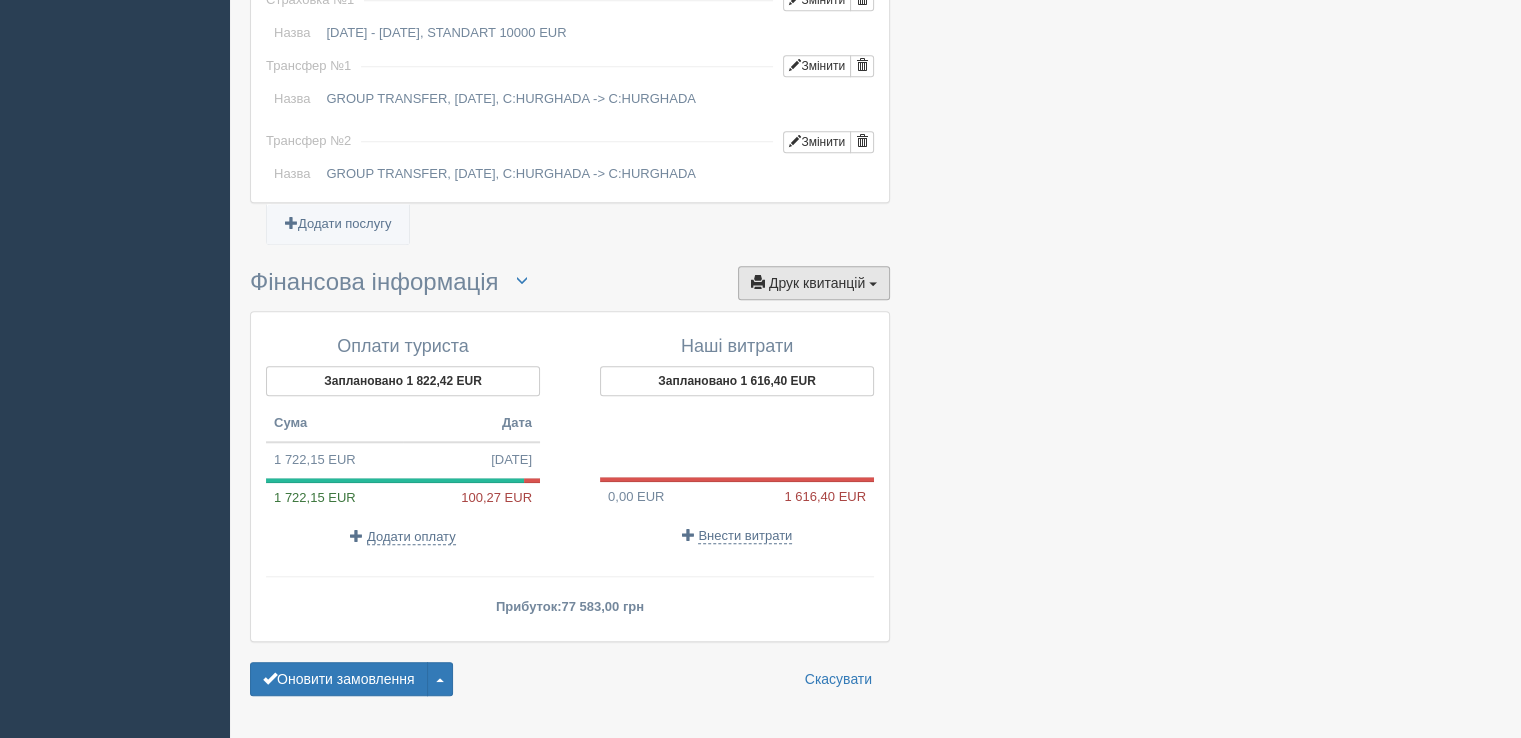 click on "Друк квитанцій" at bounding box center (817, 283) 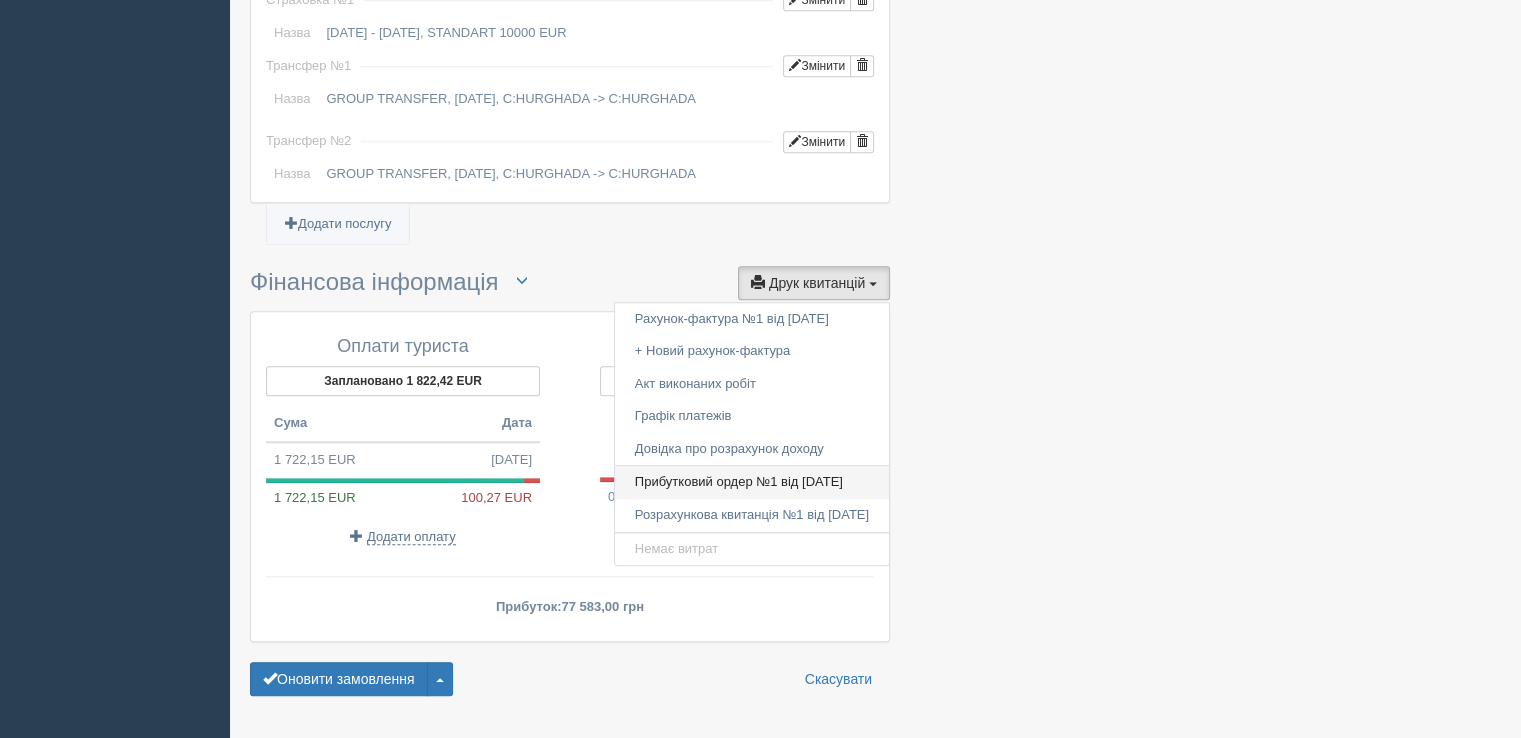 click on "Прибутковий ордер №1 від 02.04.2025" at bounding box center (752, 482) 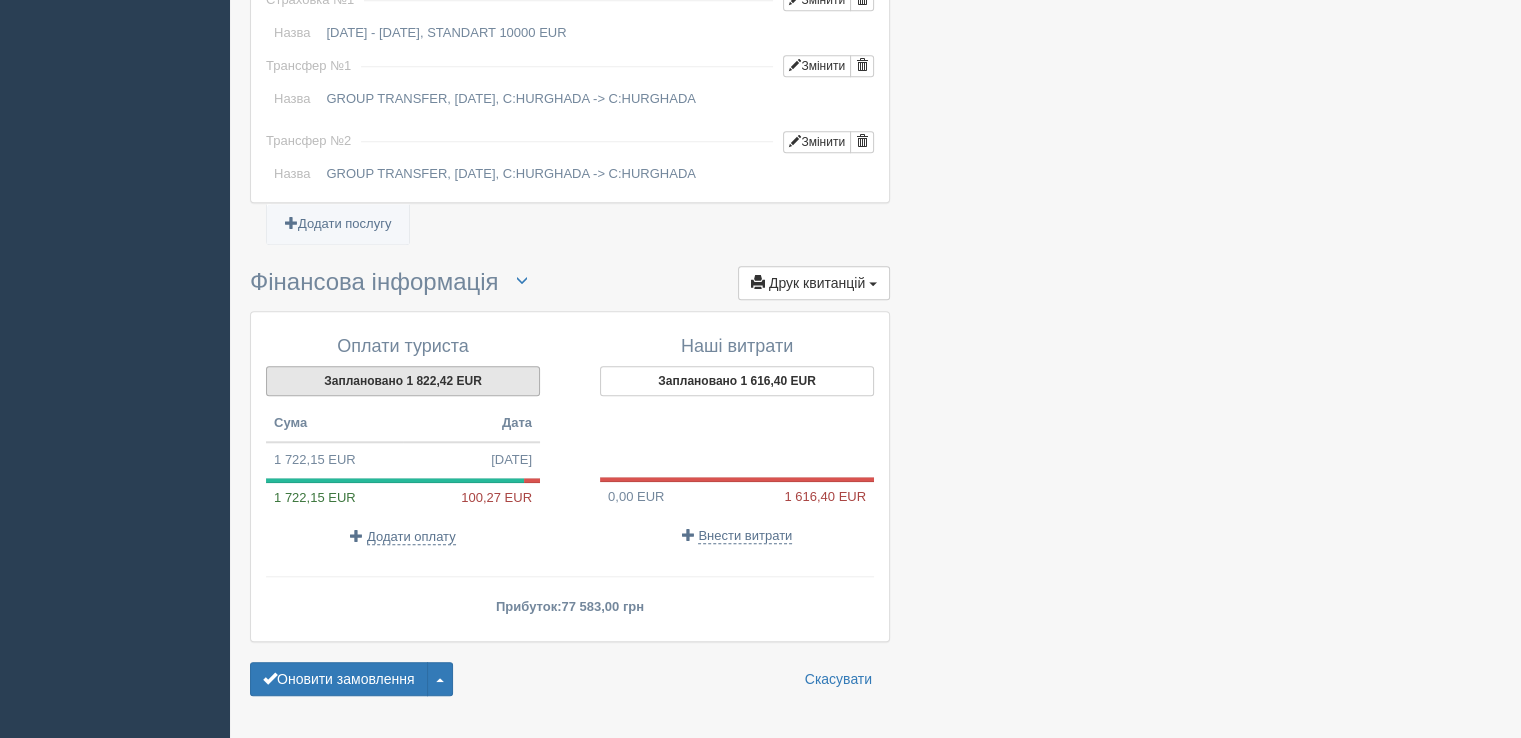 click on "Заплановано 1 822,42 EUR" at bounding box center [403, 381] 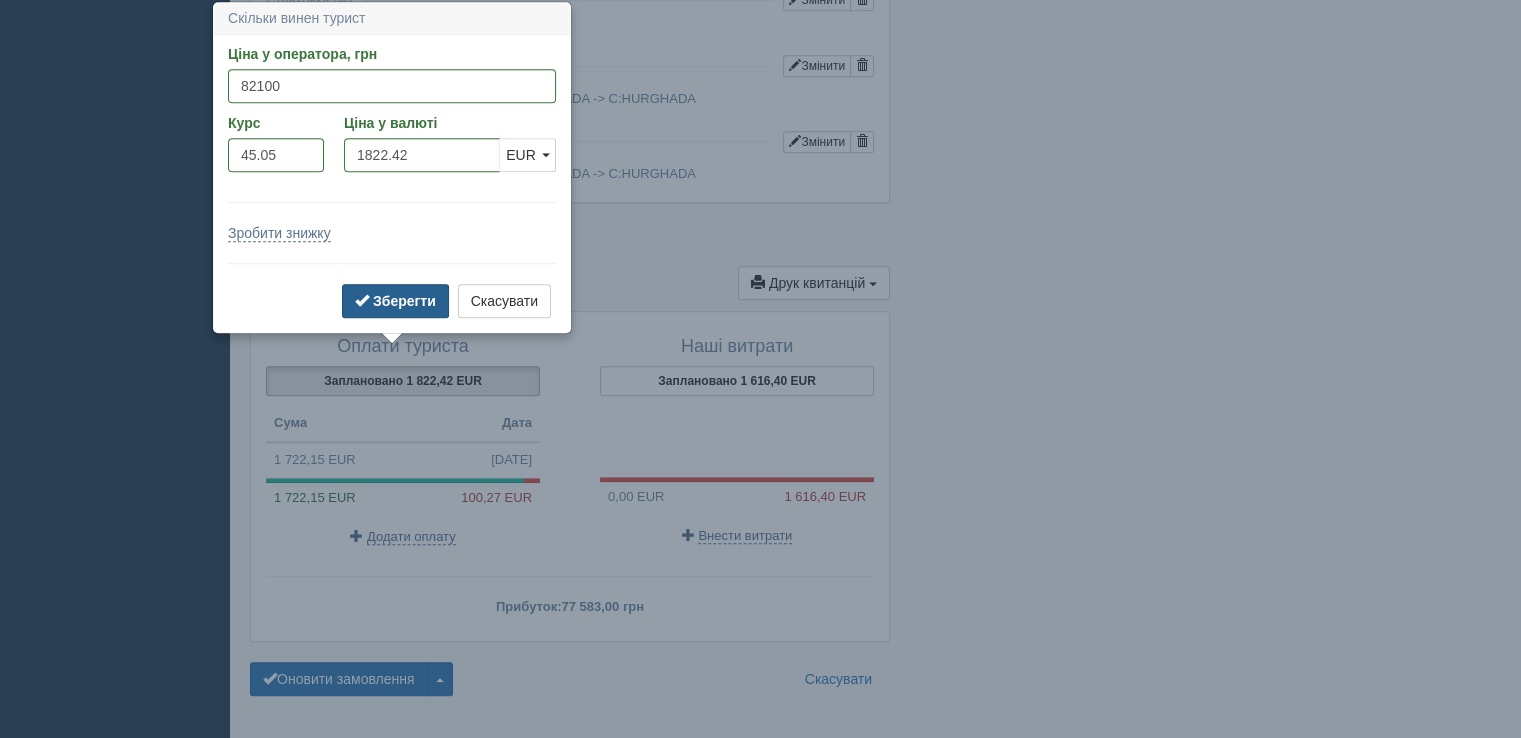 click on "Зберегти" at bounding box center [404, 301] 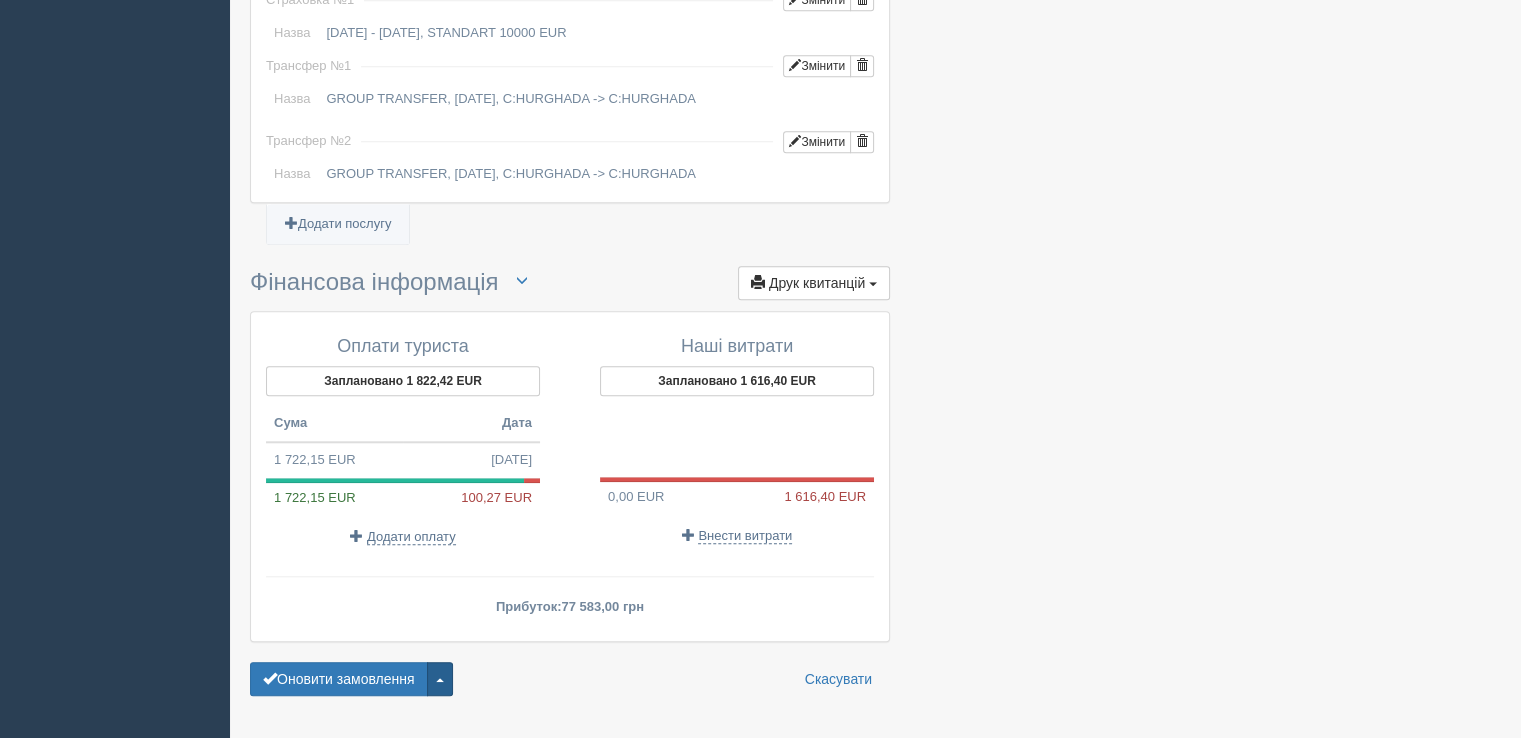 click at bounding box center (440, 680) 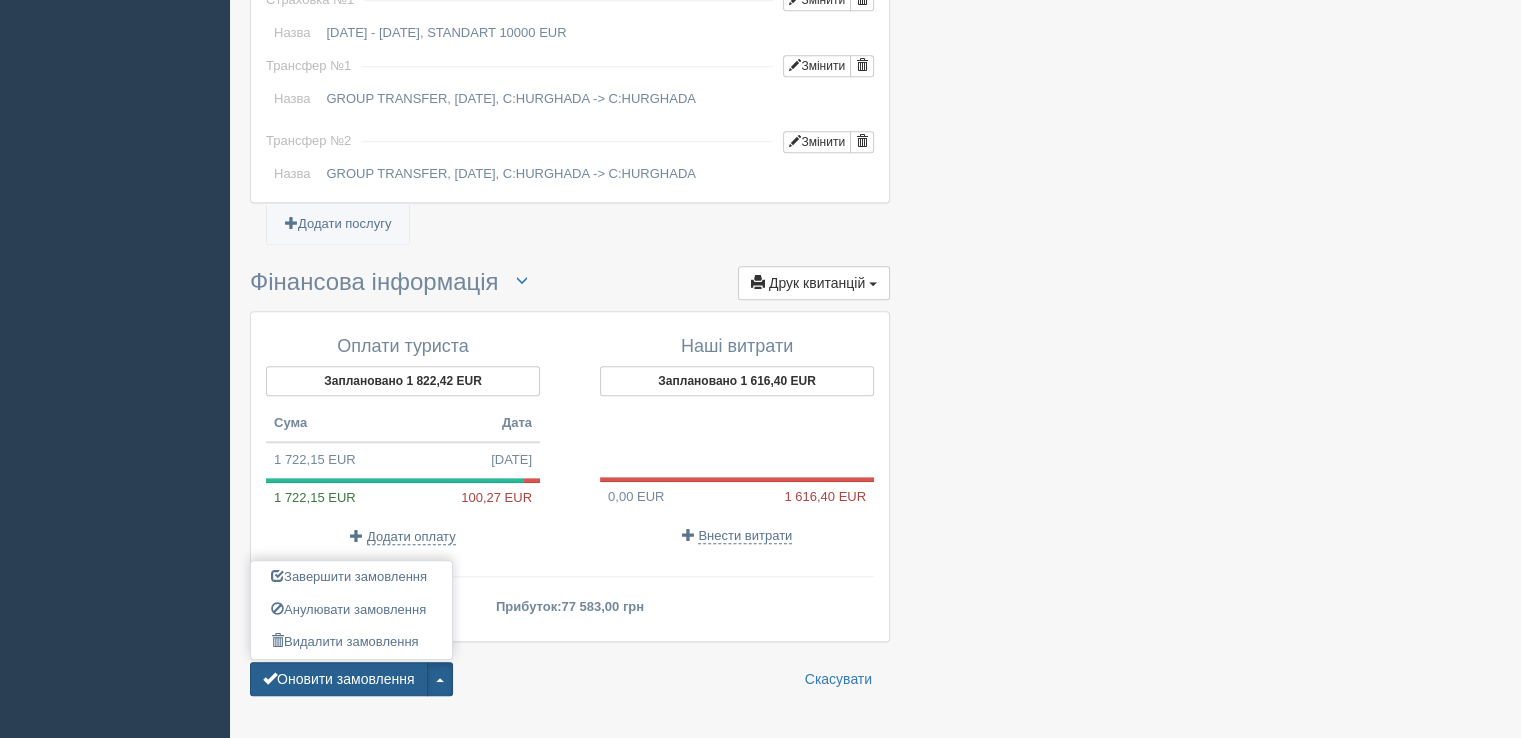 click on "Оновити замовлення" at bounding box center (339, 679) 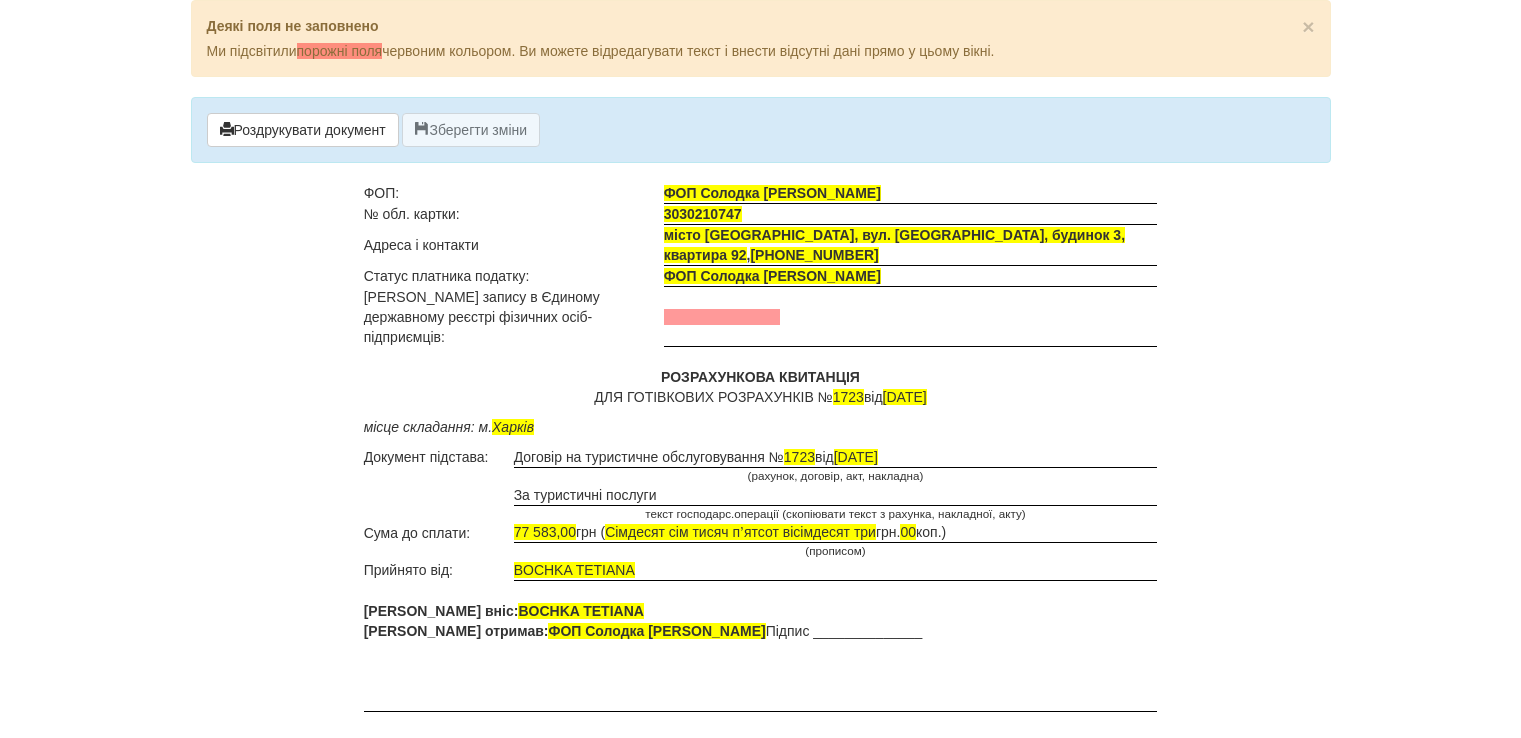 scroll, scrollTop: 0, scrollLeft: 0, axis: both 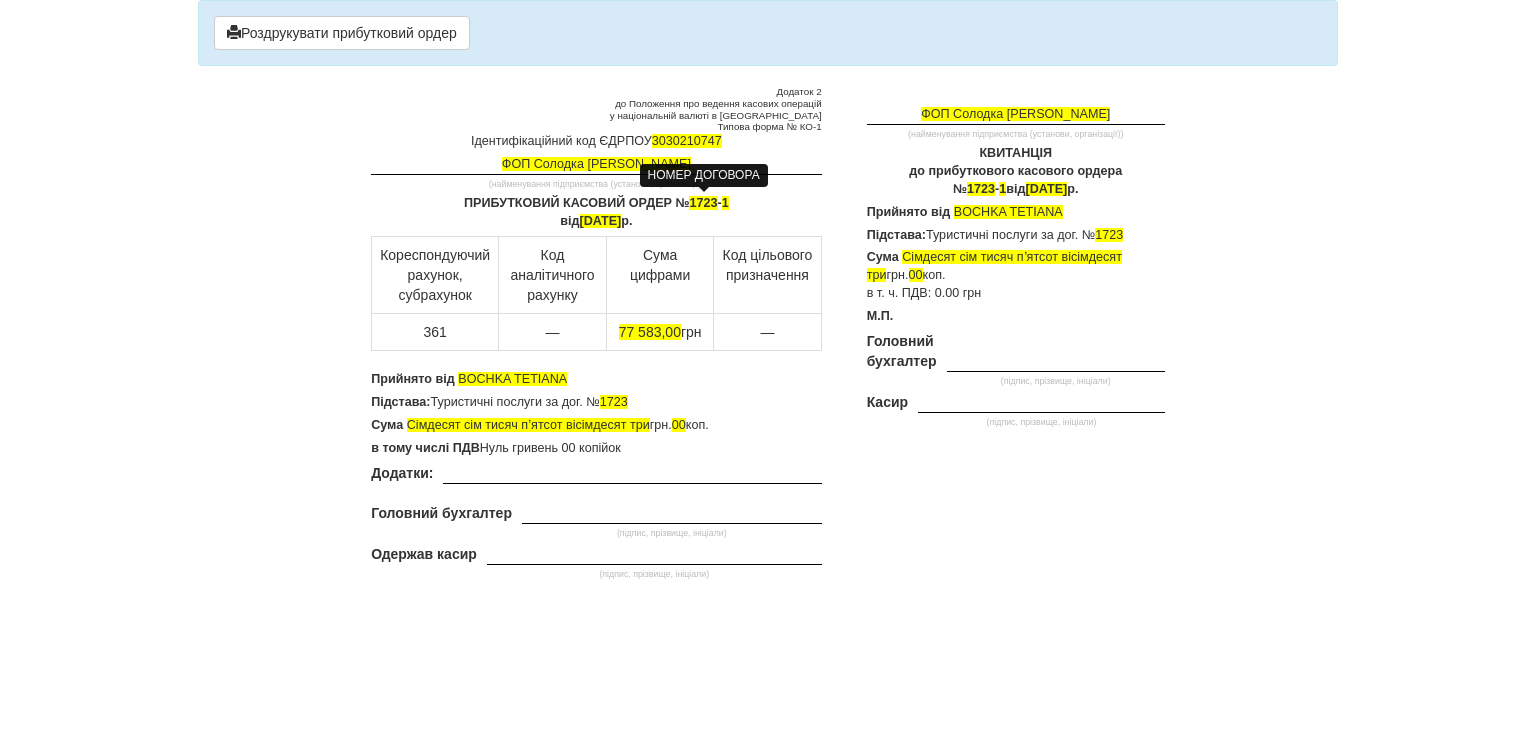 click on "1723" at bounding box center (703, 203) 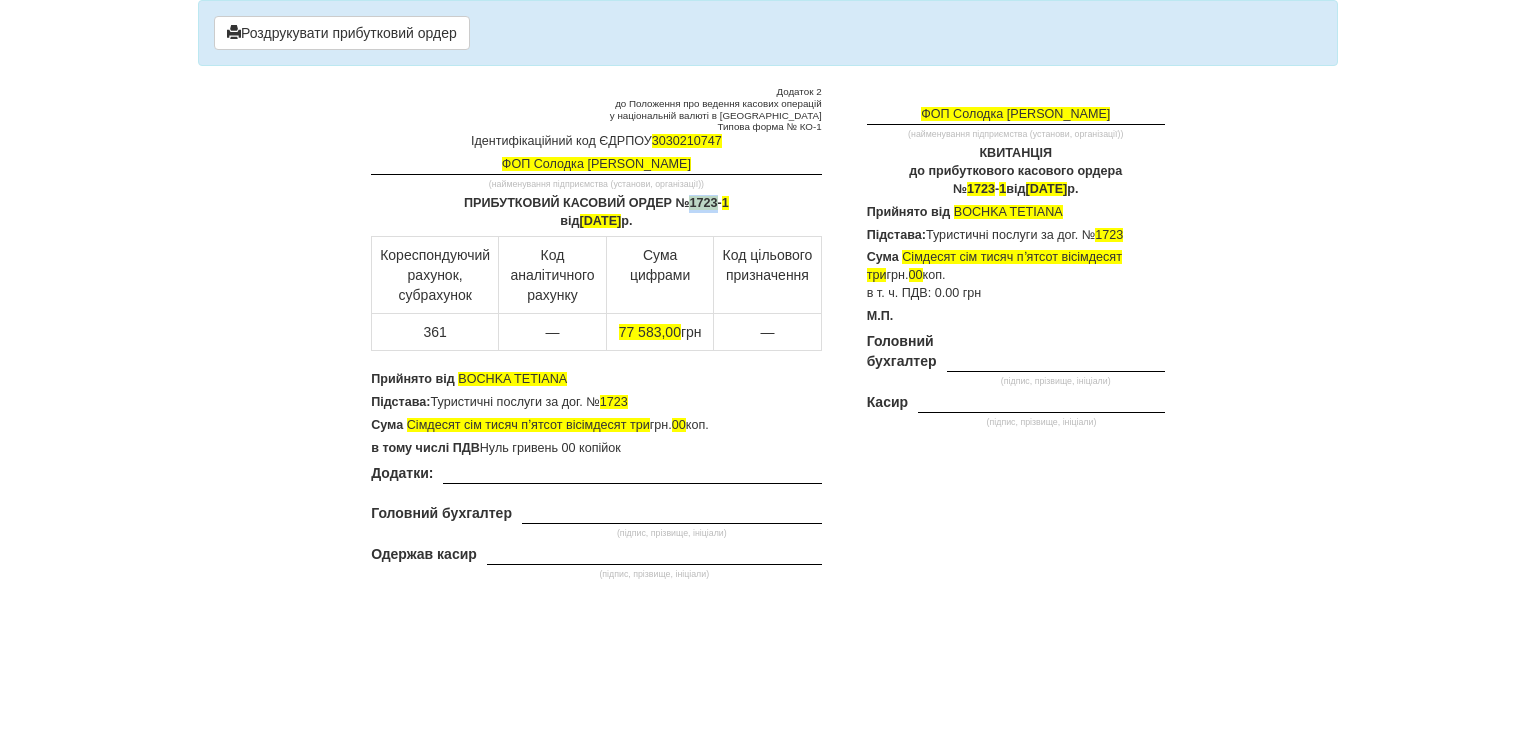 drag, startPoint x: 691, startPoint y: 201, endPoint x: 712, endPoint y: 209, distance: 22.472204 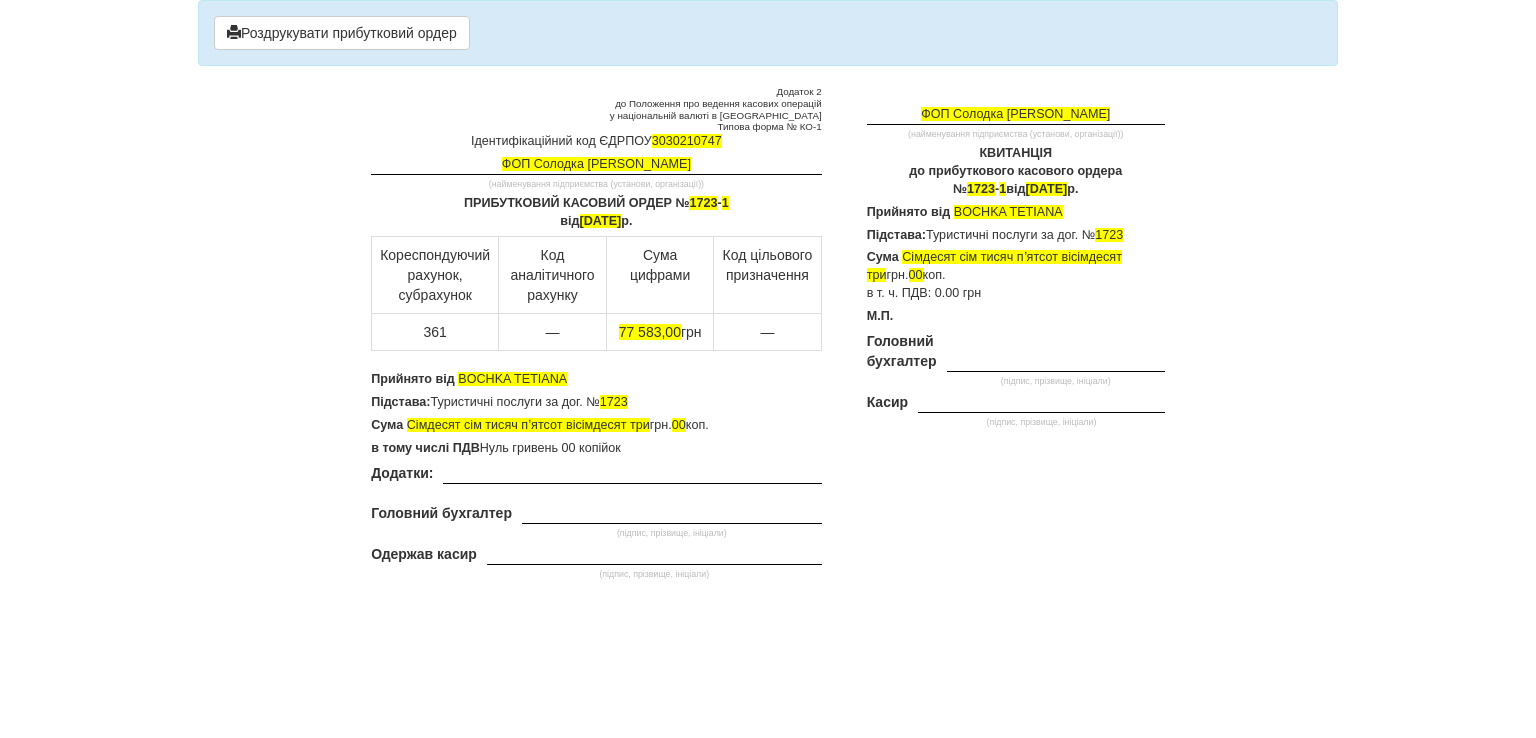 type 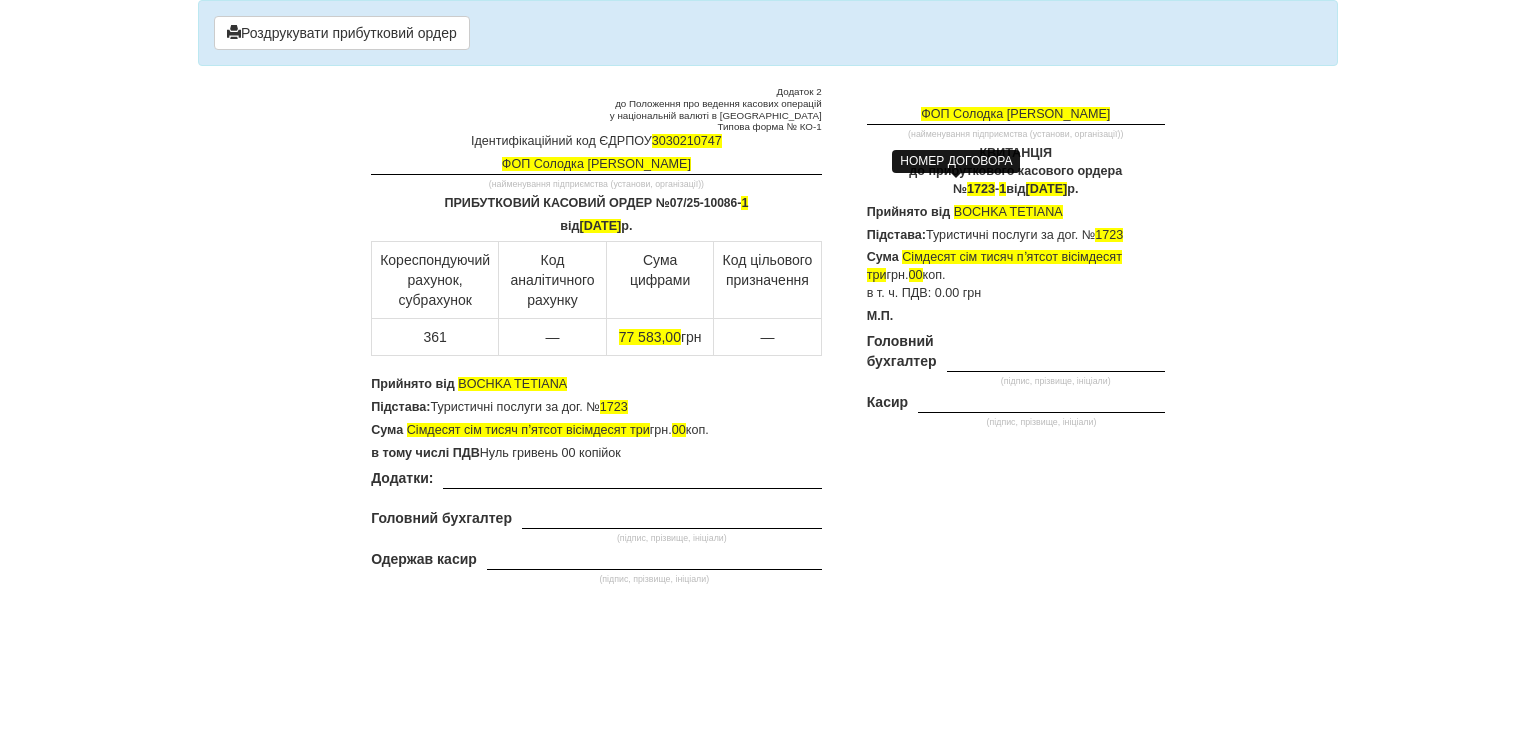 click on "1723" at bounding box center (981, 189) 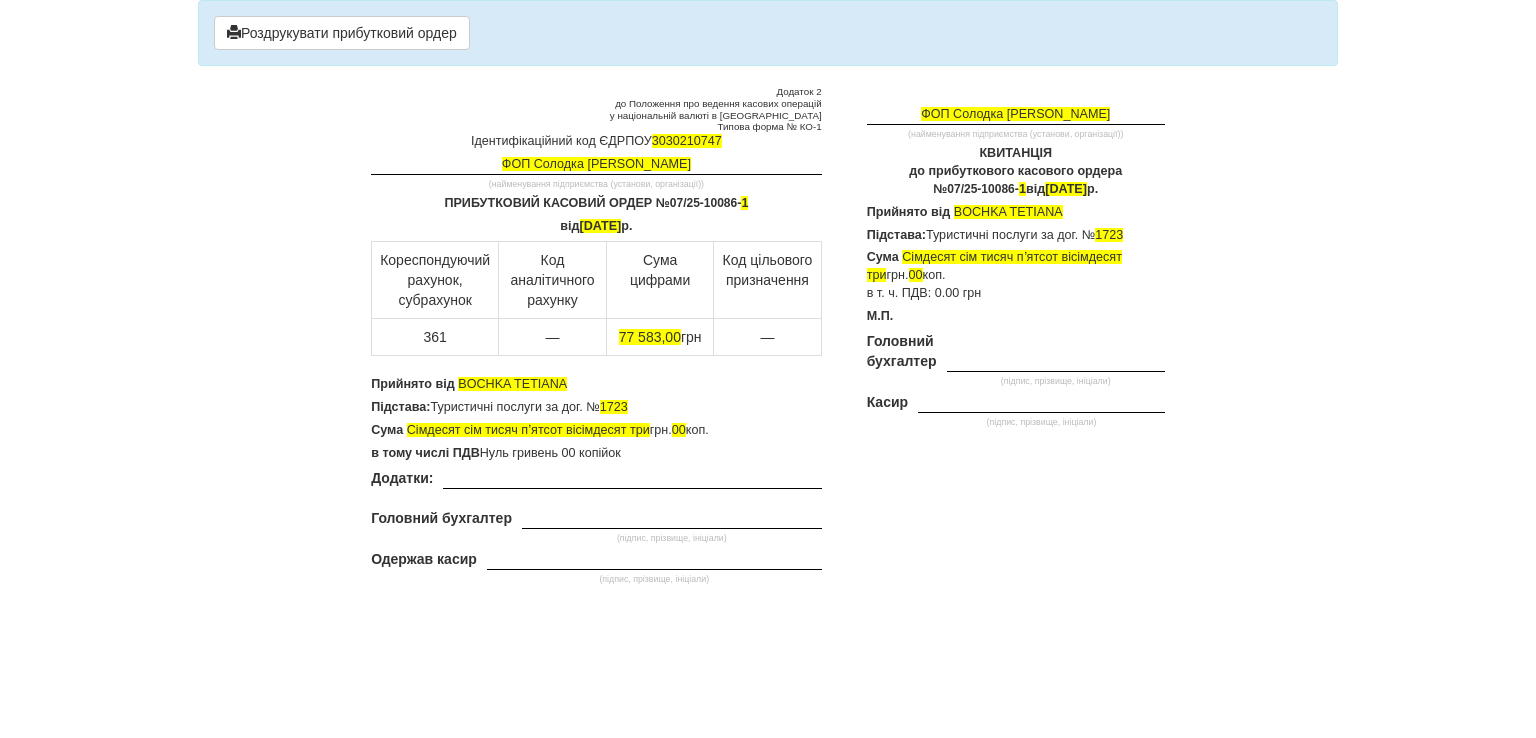 click on "ФОП Cолодка Аліна Юріівна
(найменування підприємства (установи, організації))
КВИТАНЦІЯ
до прибуткового касового ордера
№ 07/25-10086 - 1  від  2 квітня 2025  р.
Прийнято від   BOCHKA TETIANA
Підстава:  Туристичні послуги за дог. № 1723
Сума   Сімдесят сім тисяч пʼятсот вісімдесят три  грн.  00  коп.
в т. ч. ПДВ: 0.00 грн
М.П.
Головний
бухгалтер" at bounding box center (1008, 285) 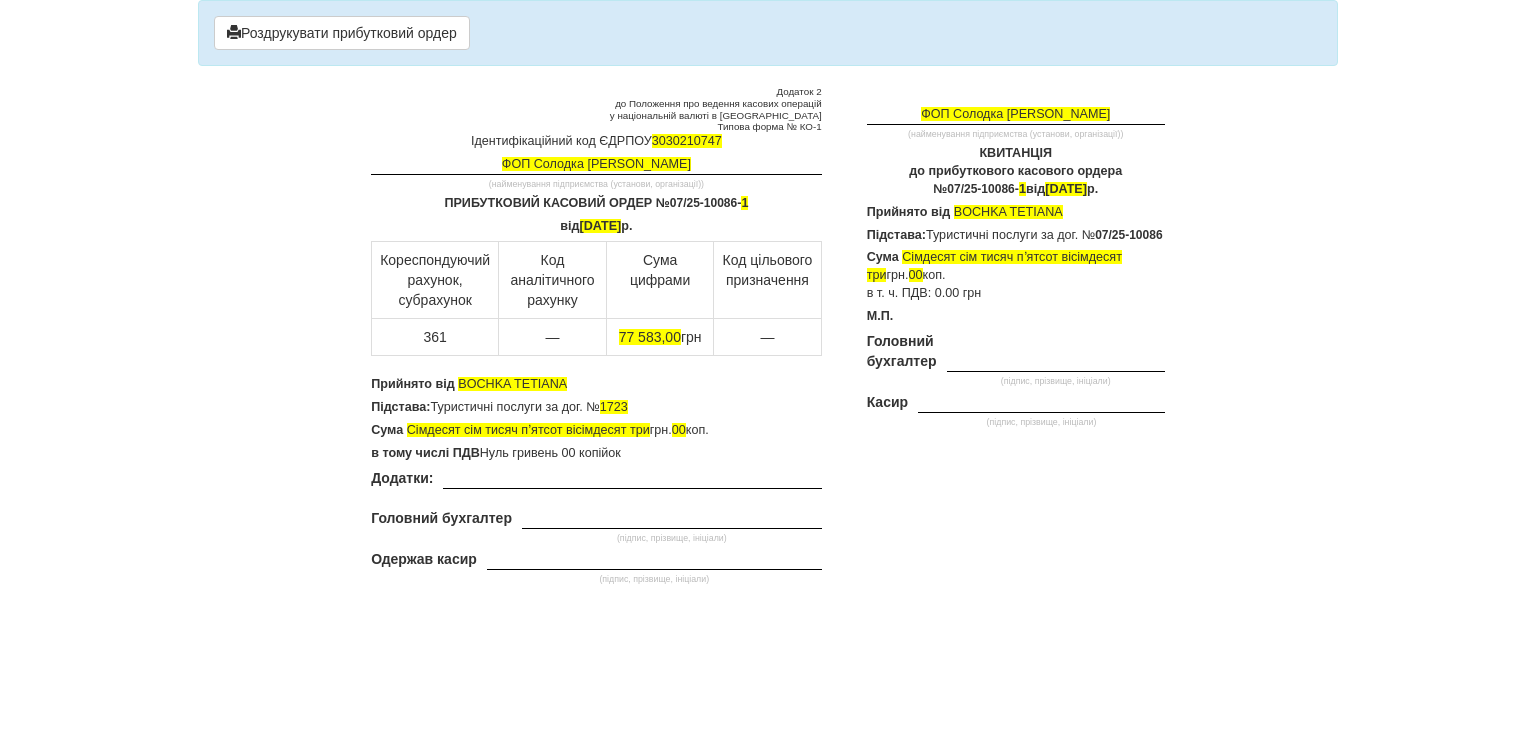 click on "Підстава:  Туристичні послуги за дог. № 1723" at bounding box center (596, 408) 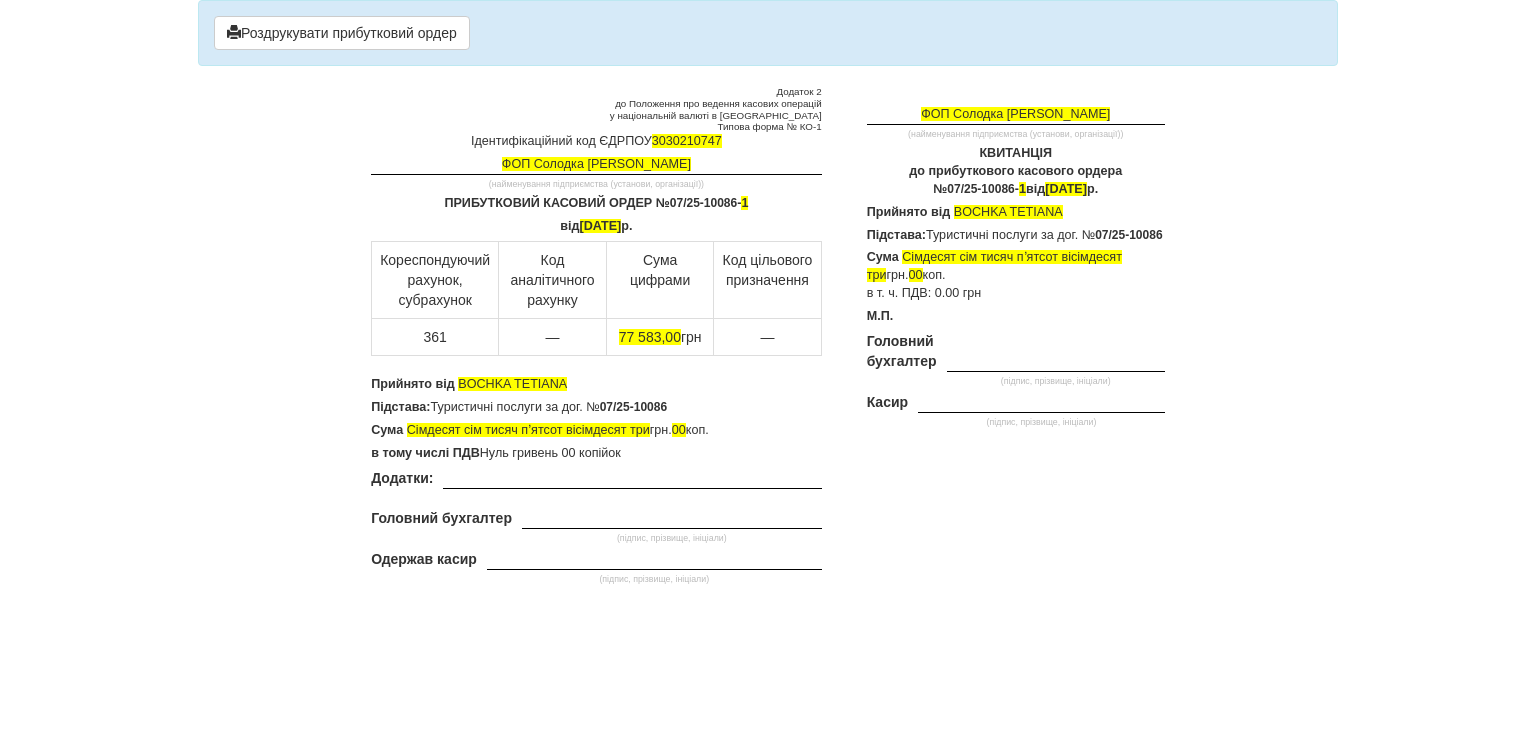 drag, startPoint x: 438, startPoint y: 344, endPoint x: 418, endPoint y: 344, distance: 20 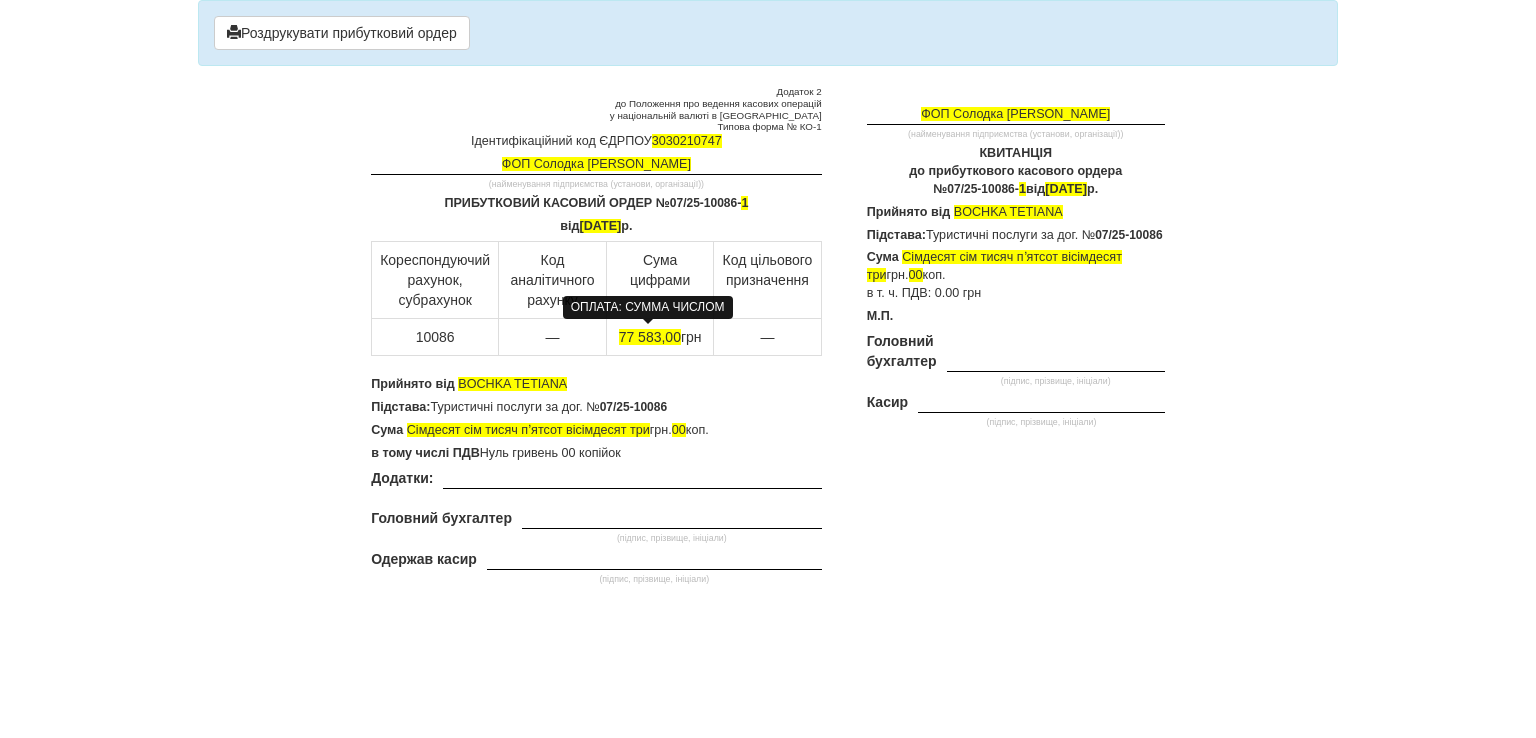 click on "77 583,00" at bounding box center [650, 337] 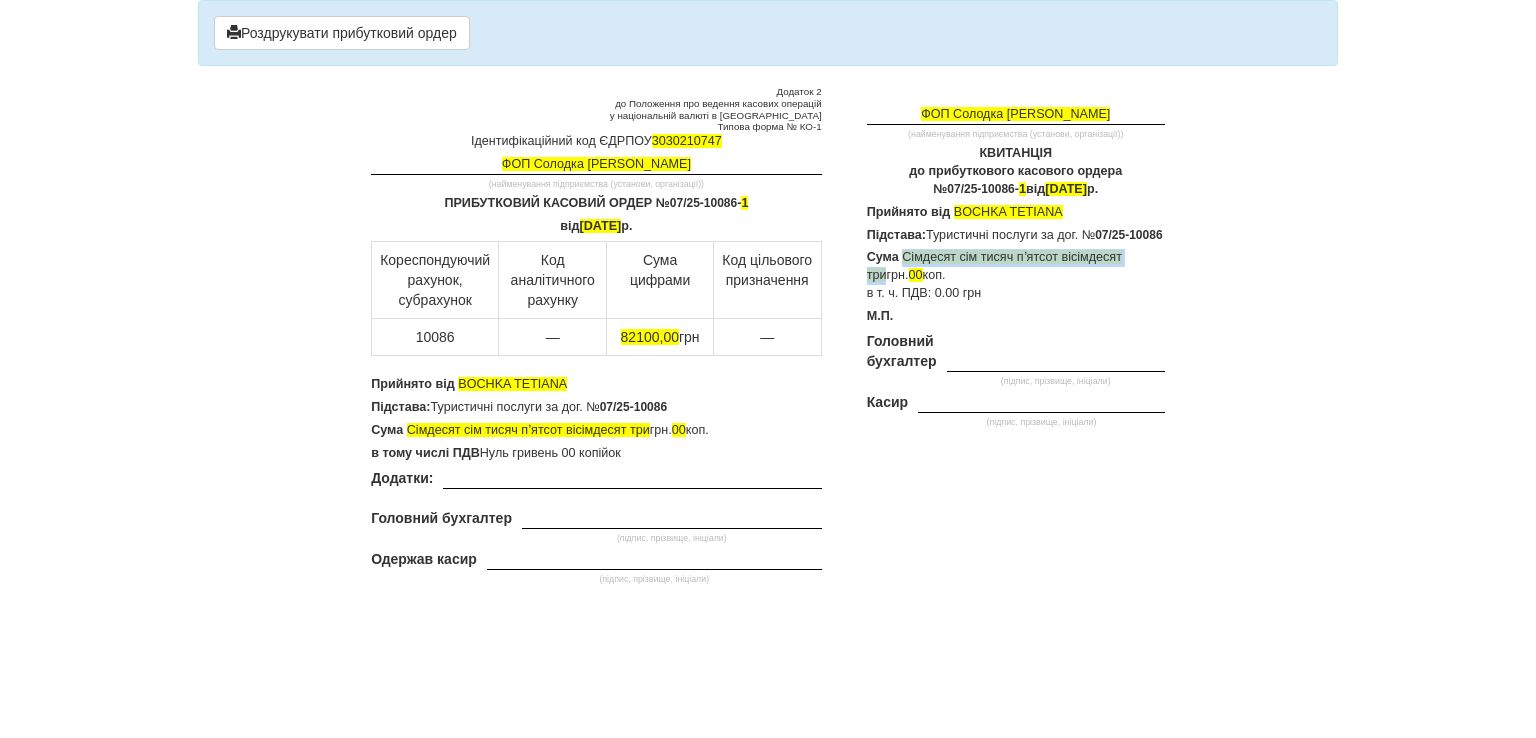 drag, startPoint x: 902, startPoint y: 273, endPoint x: 1149, endPoint y: 273, distance: 247 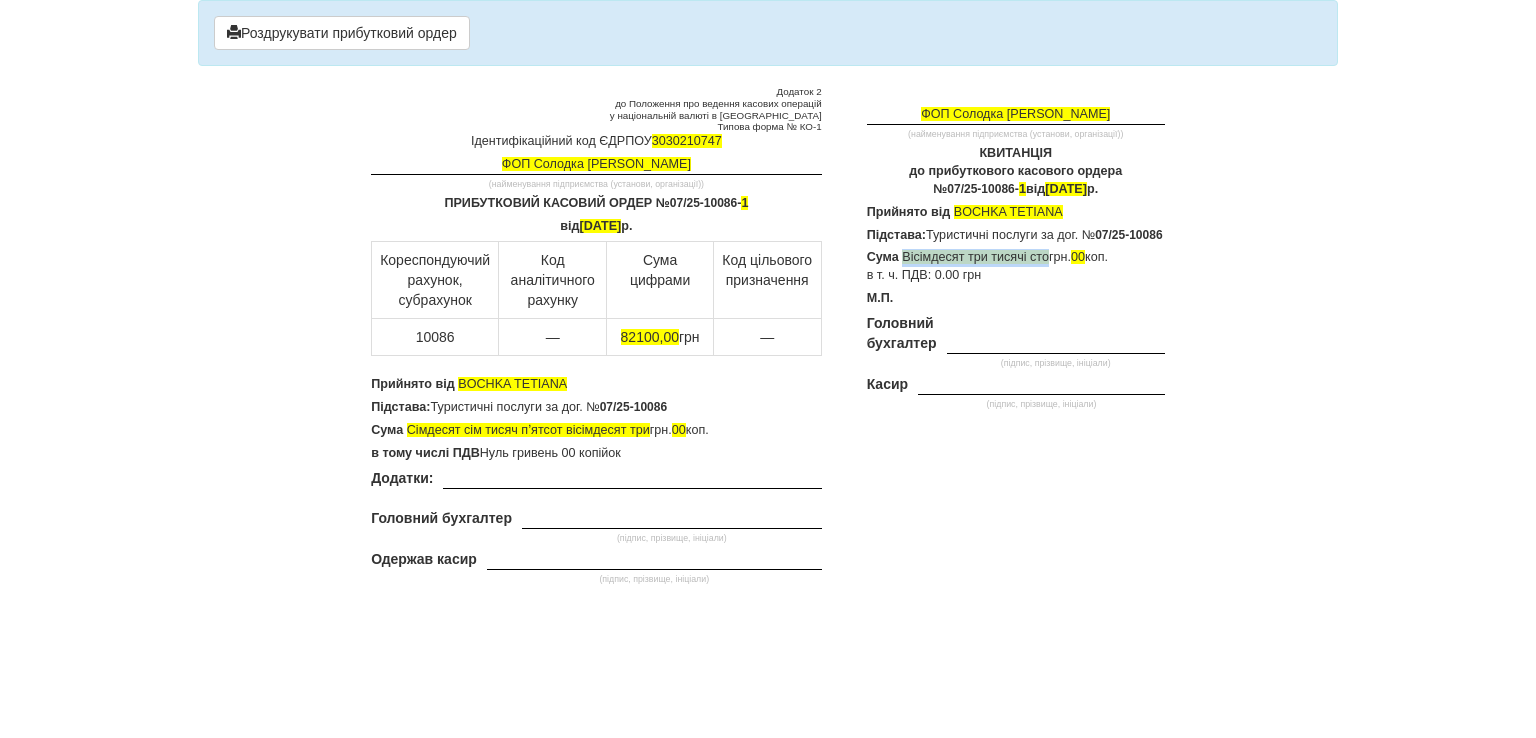 drag, startPoint x: 902, startPoint y: 272, endPoint x: 1048, endPoint y: 270, distance: 146.0137 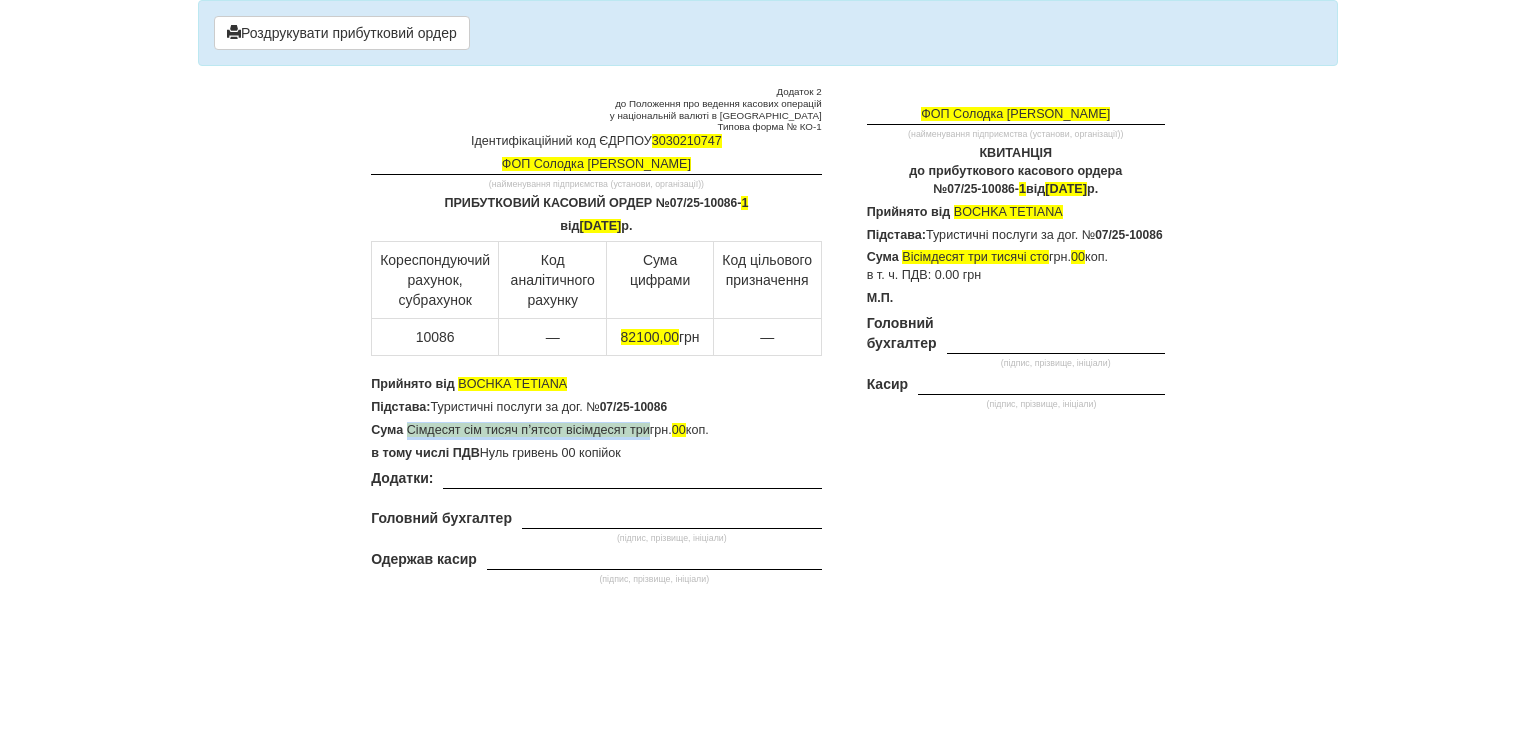drag, startPoint x: 408, startPoint y: 425, endPoint x: 651, endPoint y: 433, distance: 243.13165 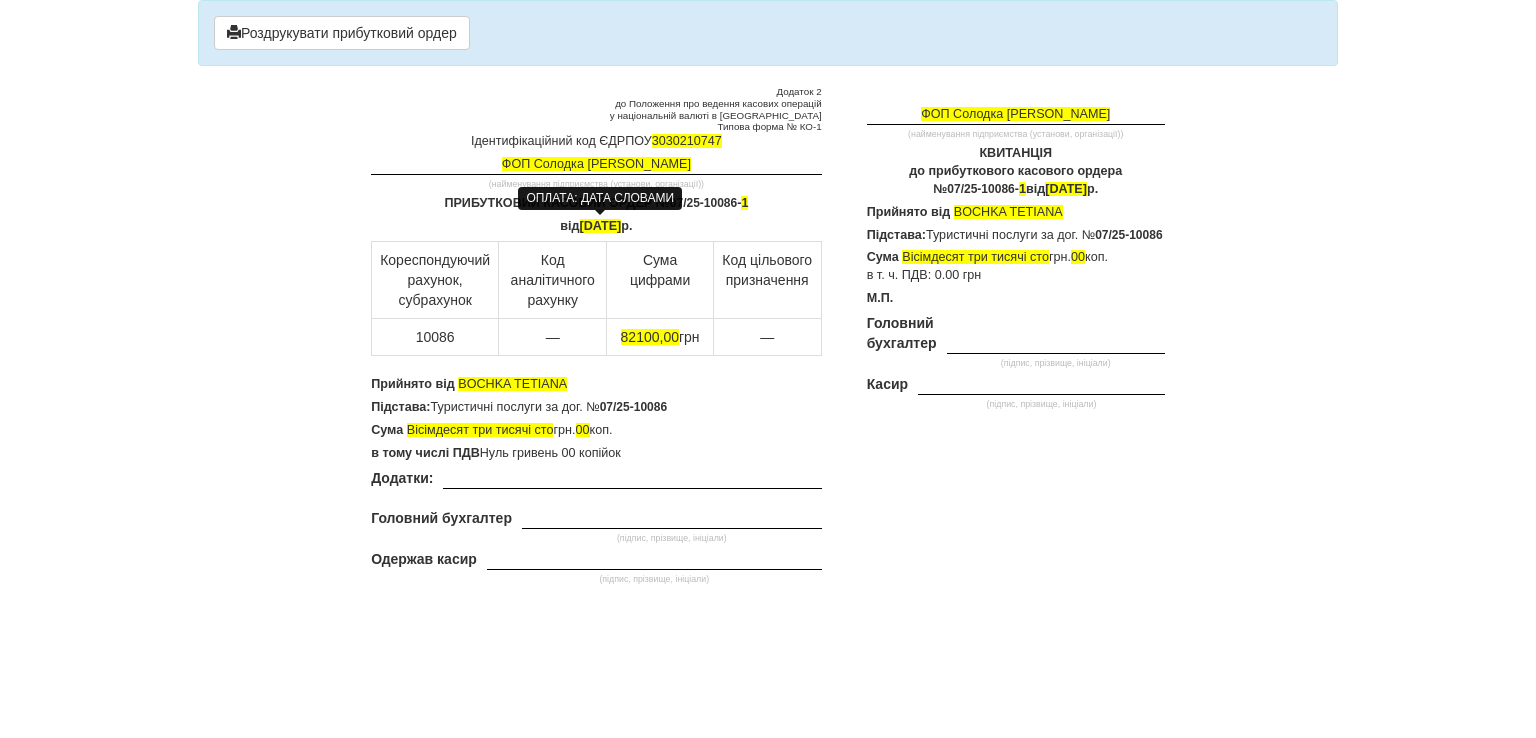 click on "2 квітня 2025" at bounding box center (601, 226) 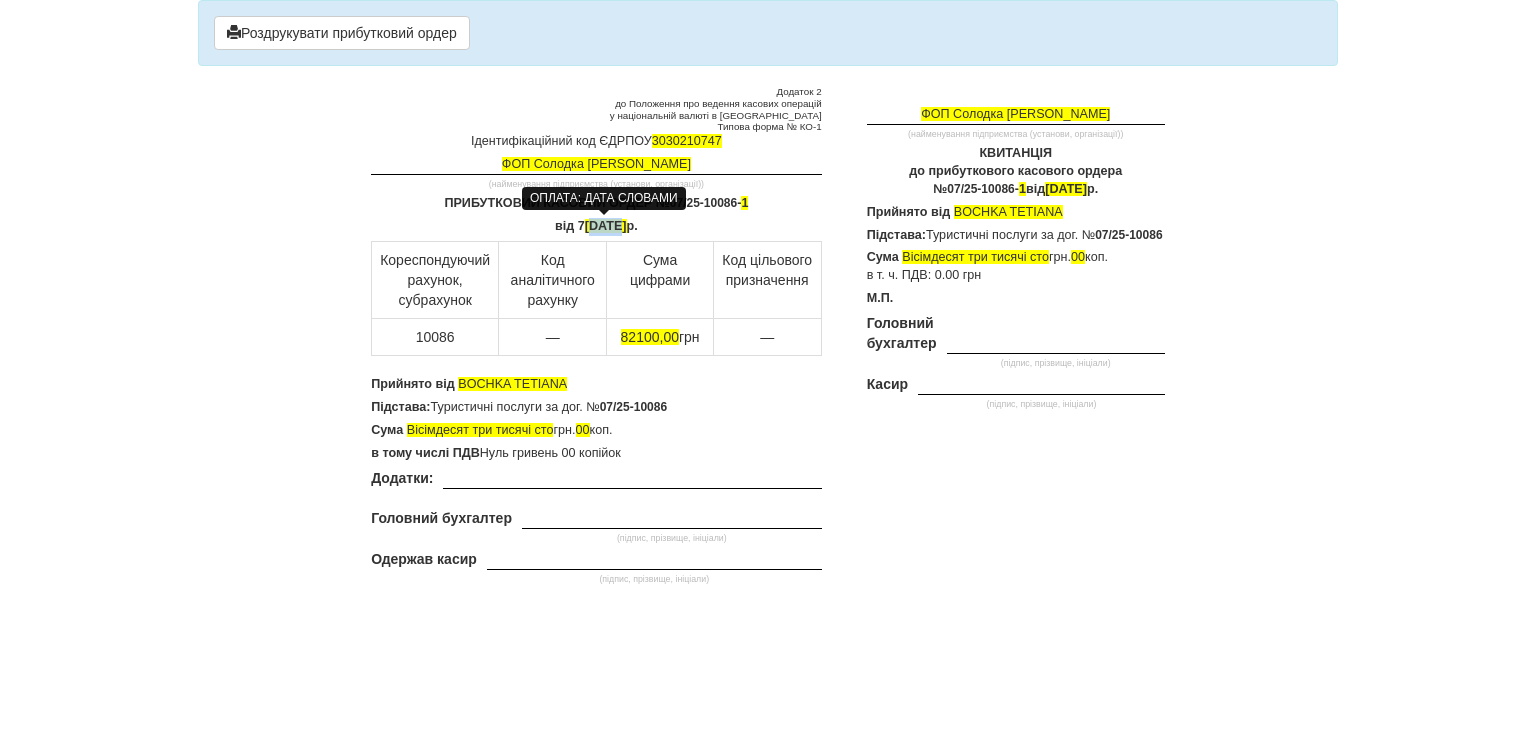 drag, startPoint x: 569, startPoint y: 221, endPoint x: 593, endPoint y: 224, distance: 24.186773 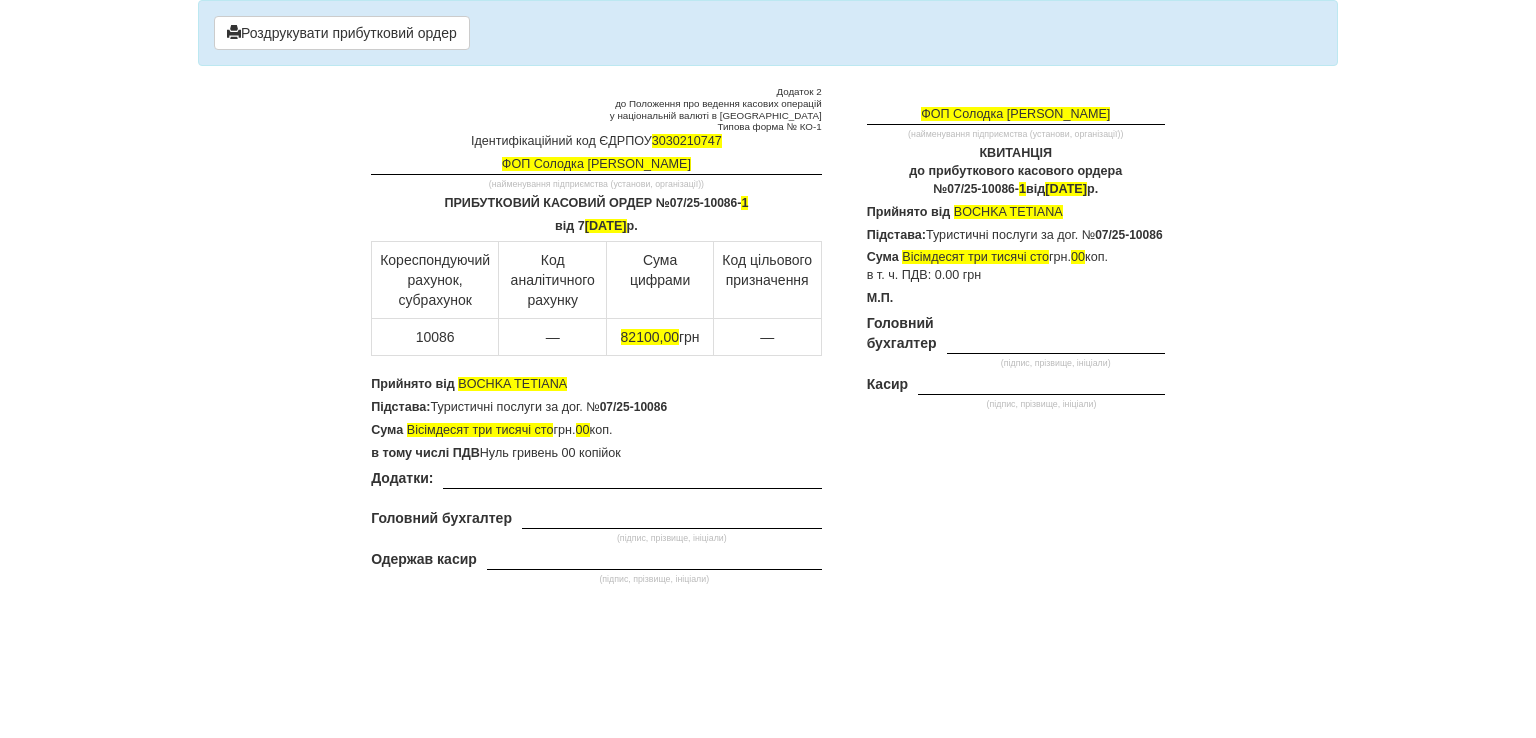 drag, startPoint x: 560, startPoint y: 224, endPoint x: 640, endPoint y: 225, distance: 80.00625 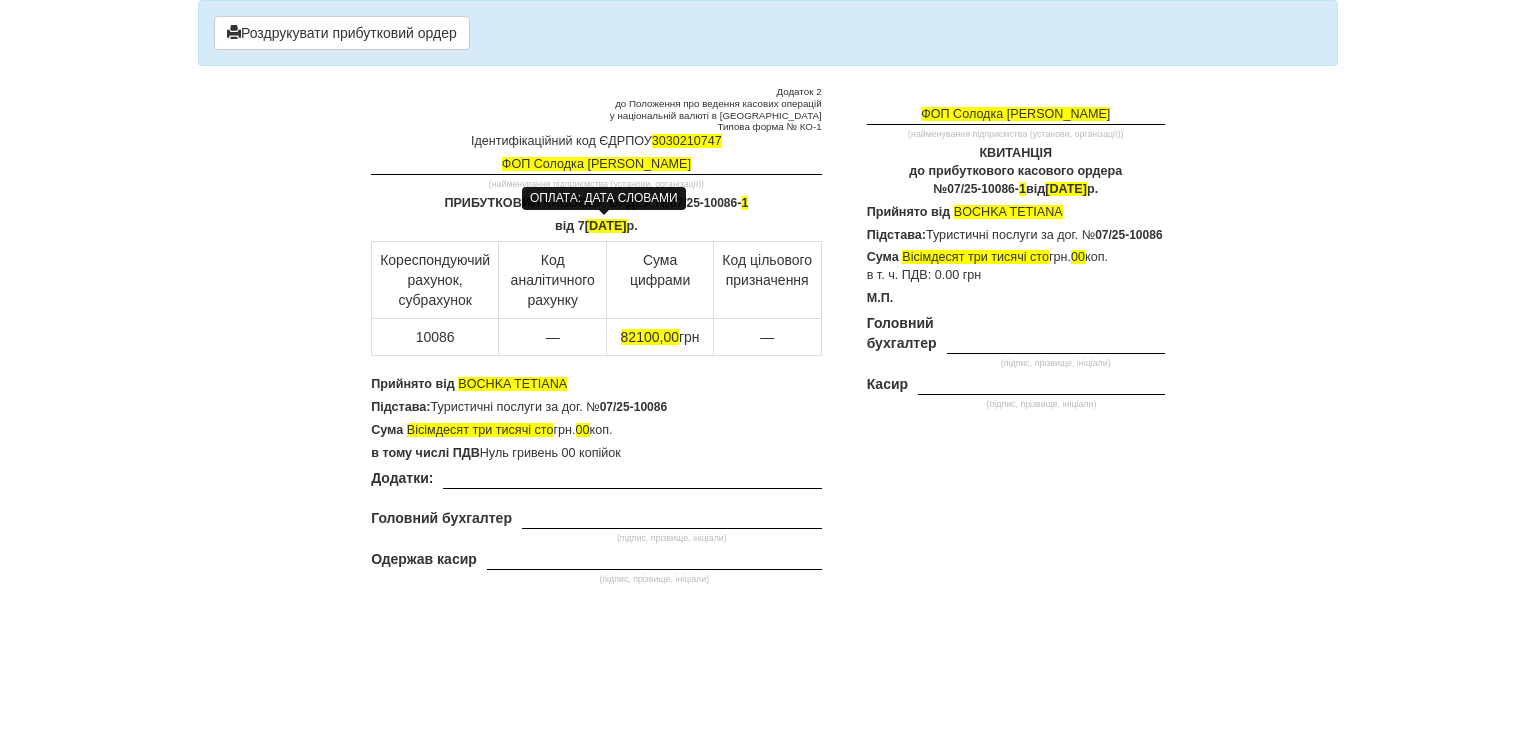 copy on "7  липня 2025" 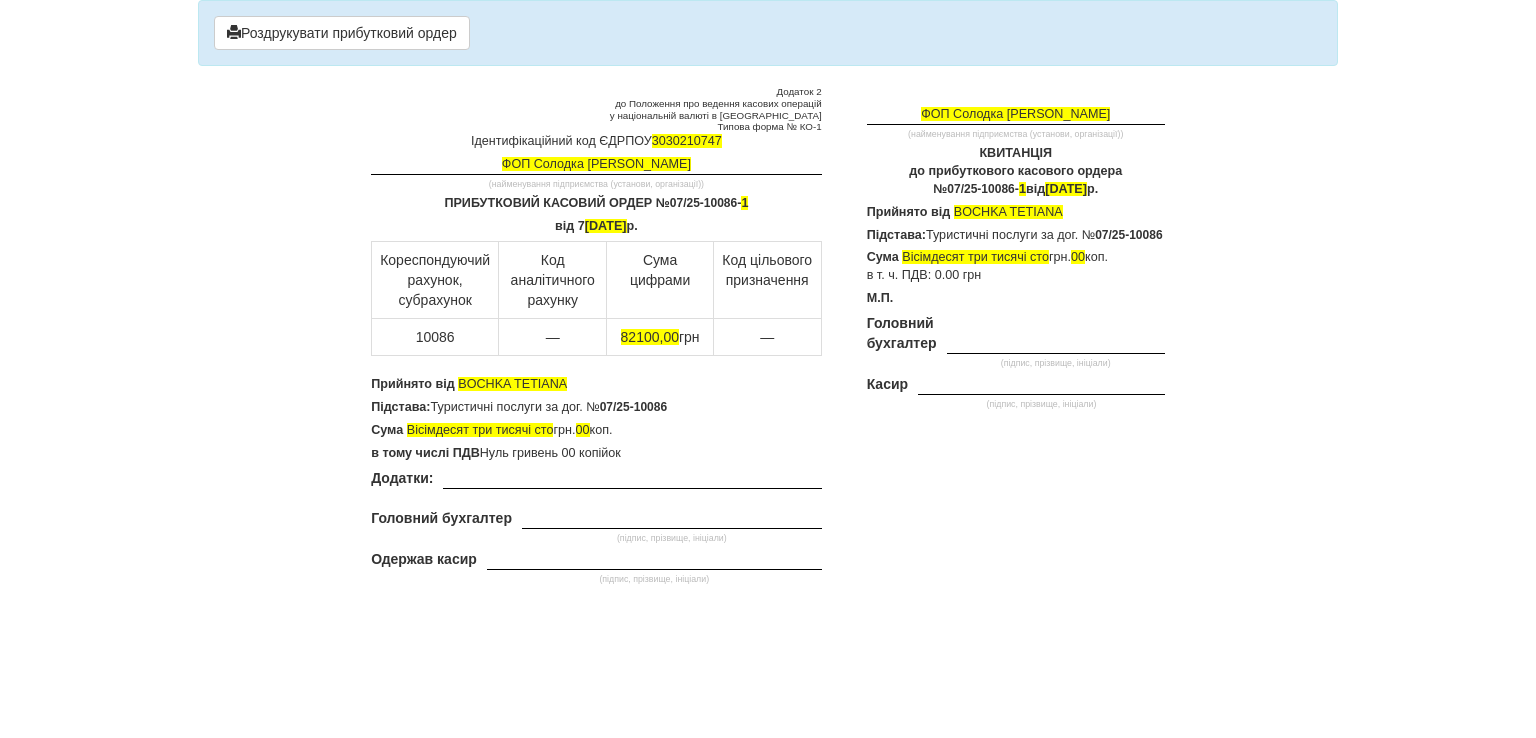 drag, startPoint x: 1028, startPoint y: 188, endPoint x: 1074, endPoint y: 186, distance: 46.043457 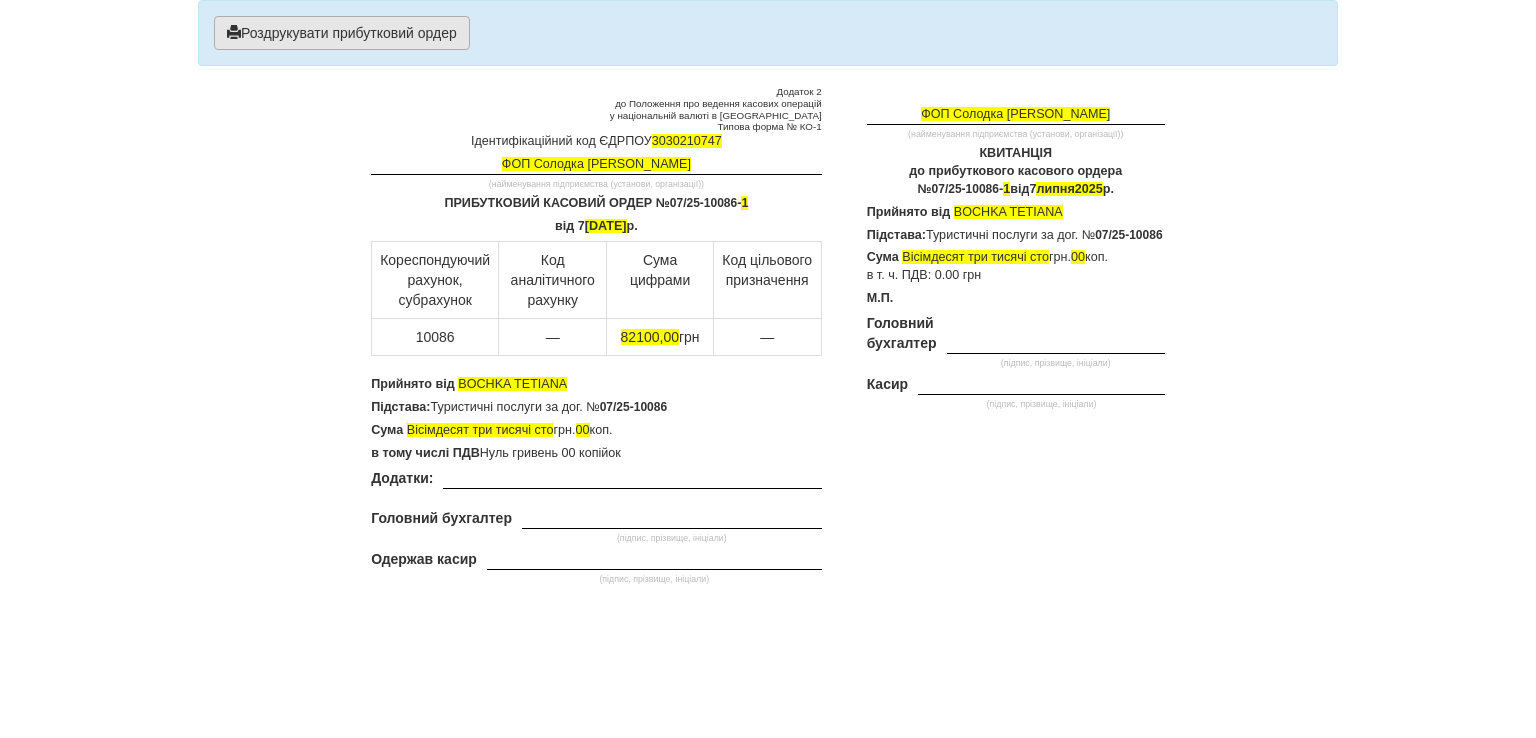 click on "Роздрукувати прибутковий ордер" at bounding box center (342, 33) 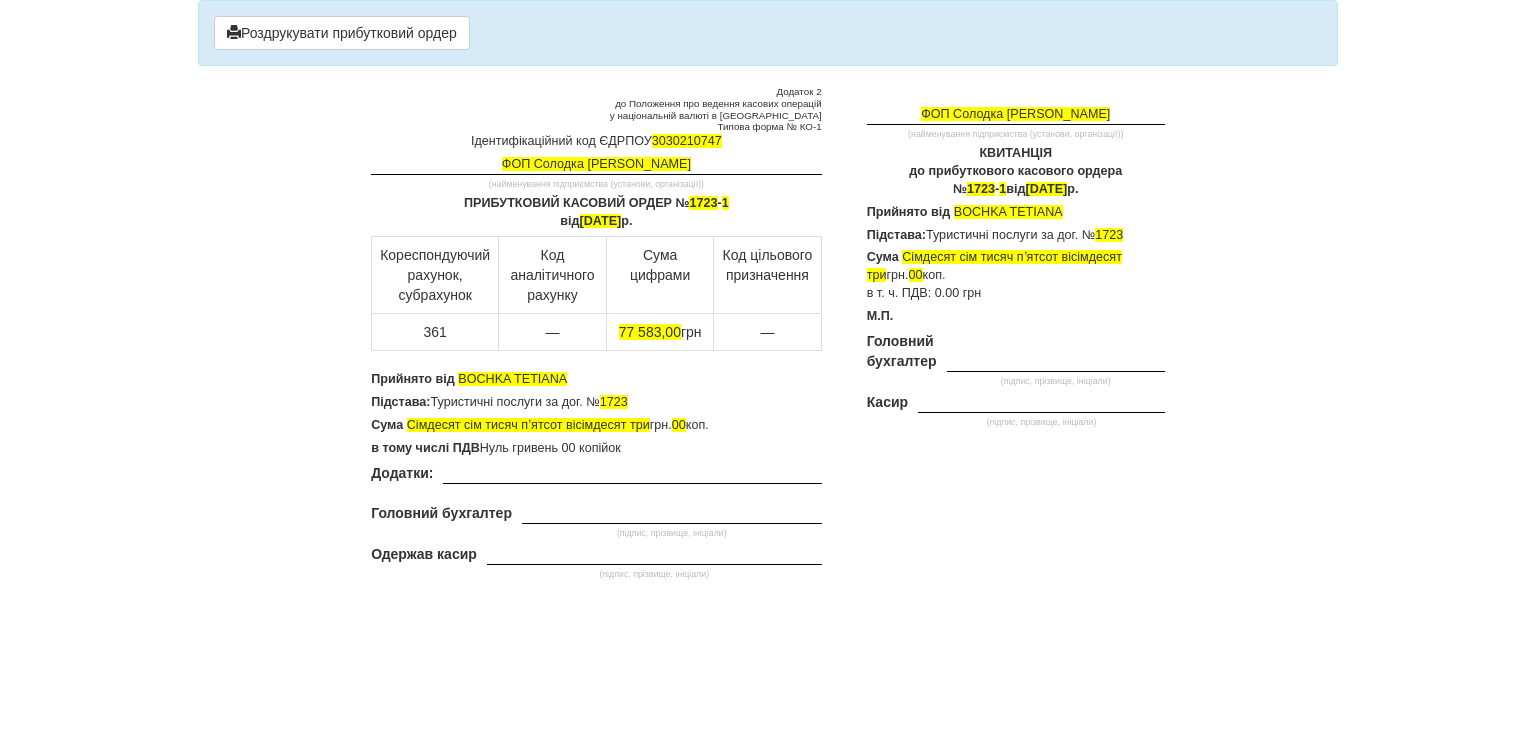 scroll, scrollTop: 0, scrollLeft: 0, axis: both 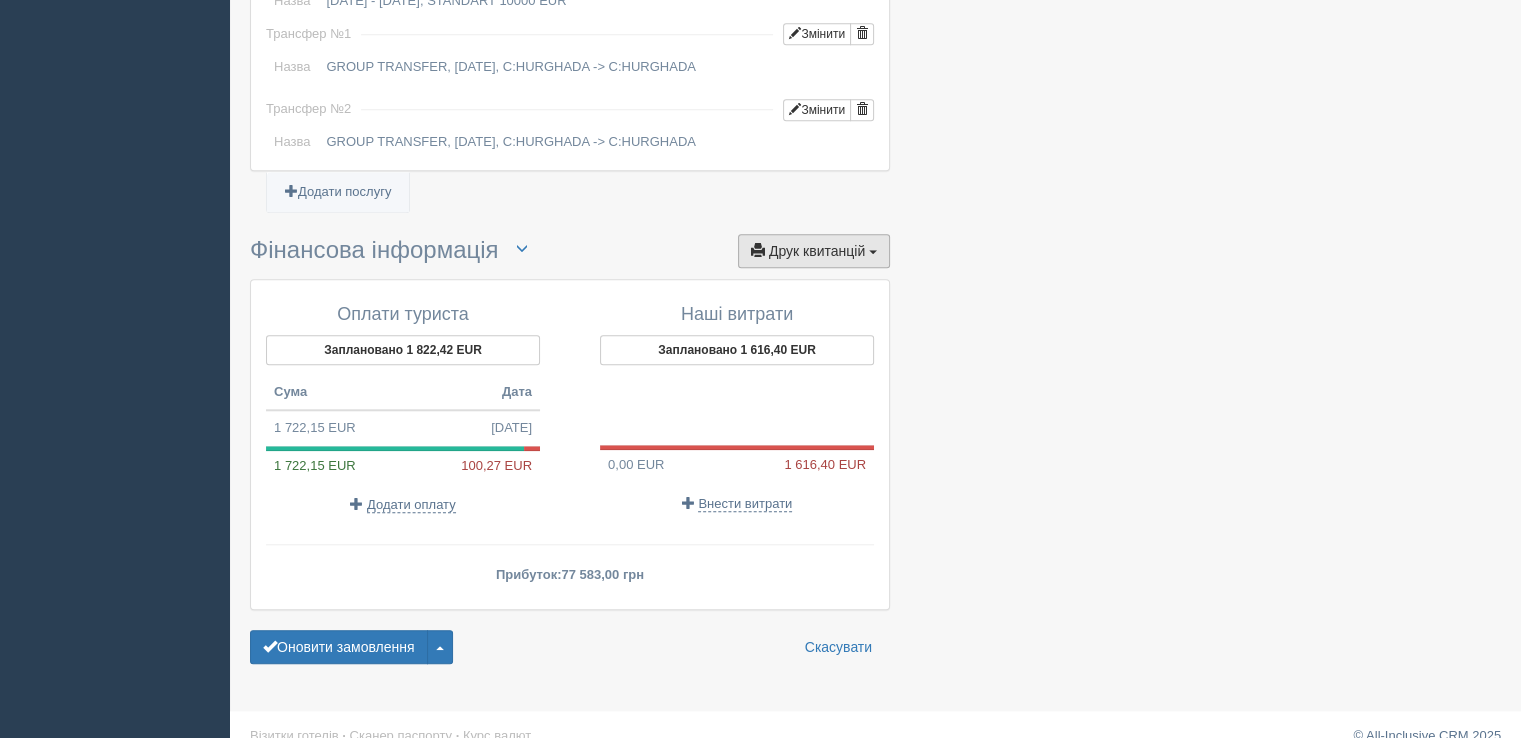 click on "Друк квитанцій" at bounding box center [817, 251] 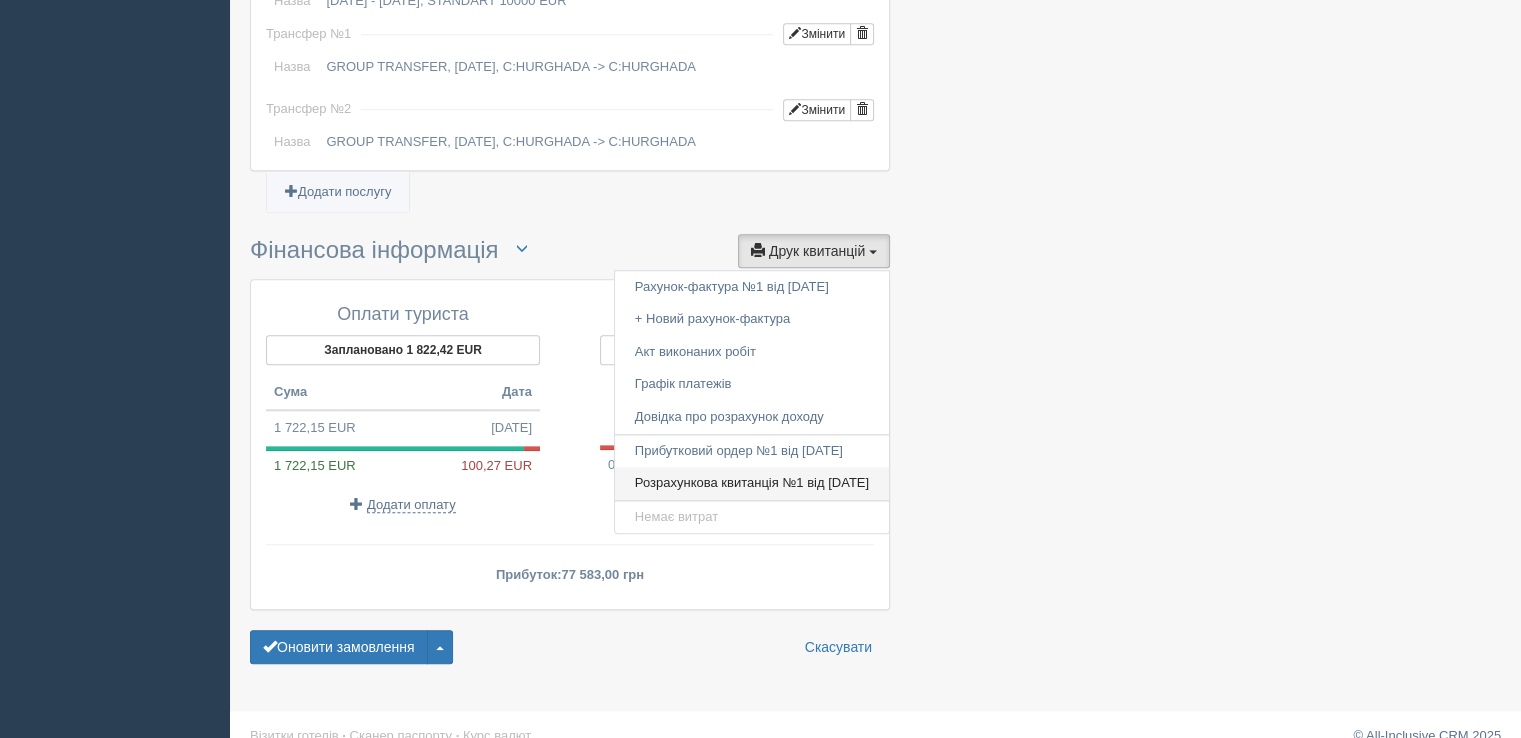click on "Розрахункова квитанція №1 від [DATE]" at bounding box center [752, 483] 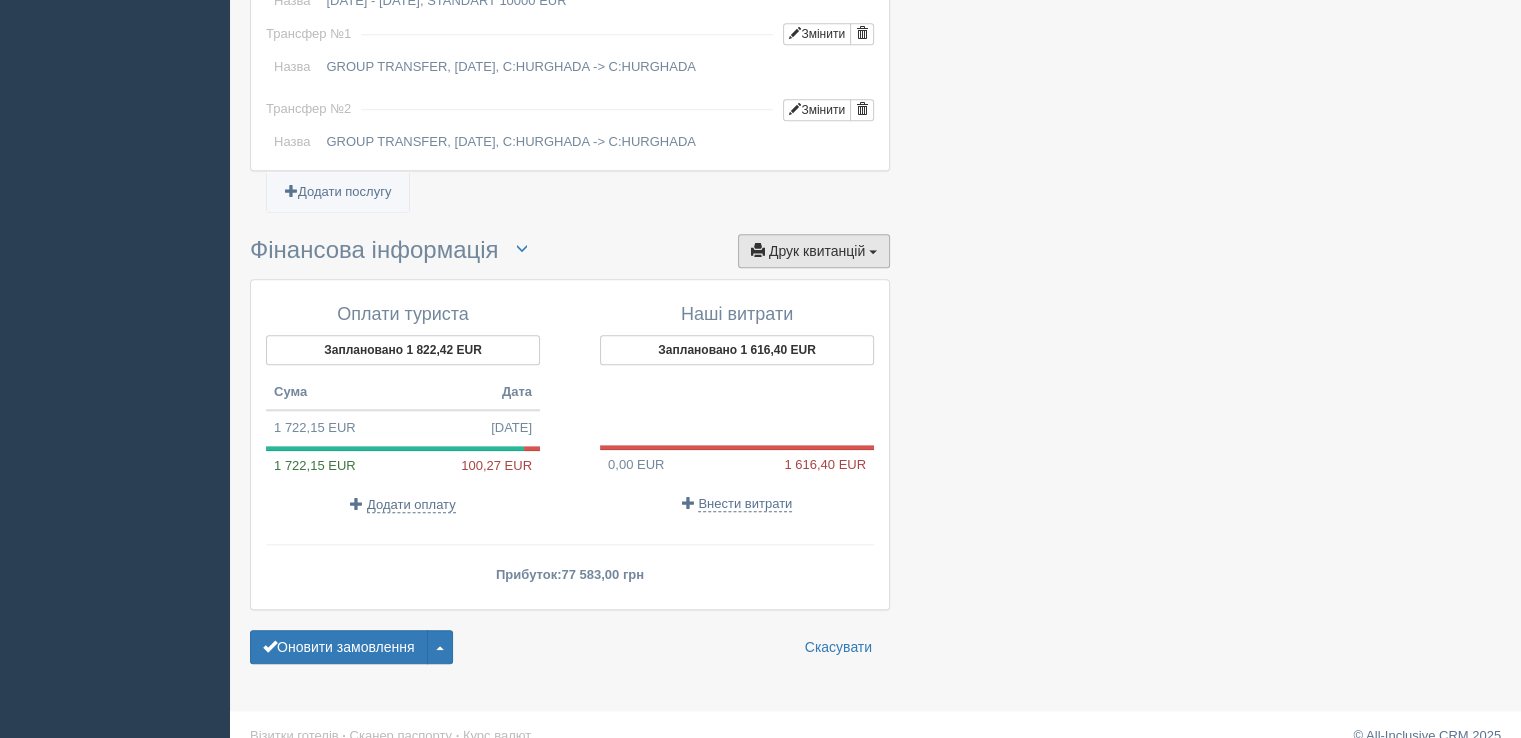 click on "Друк квитанцій" at bounding box center [817, 251] 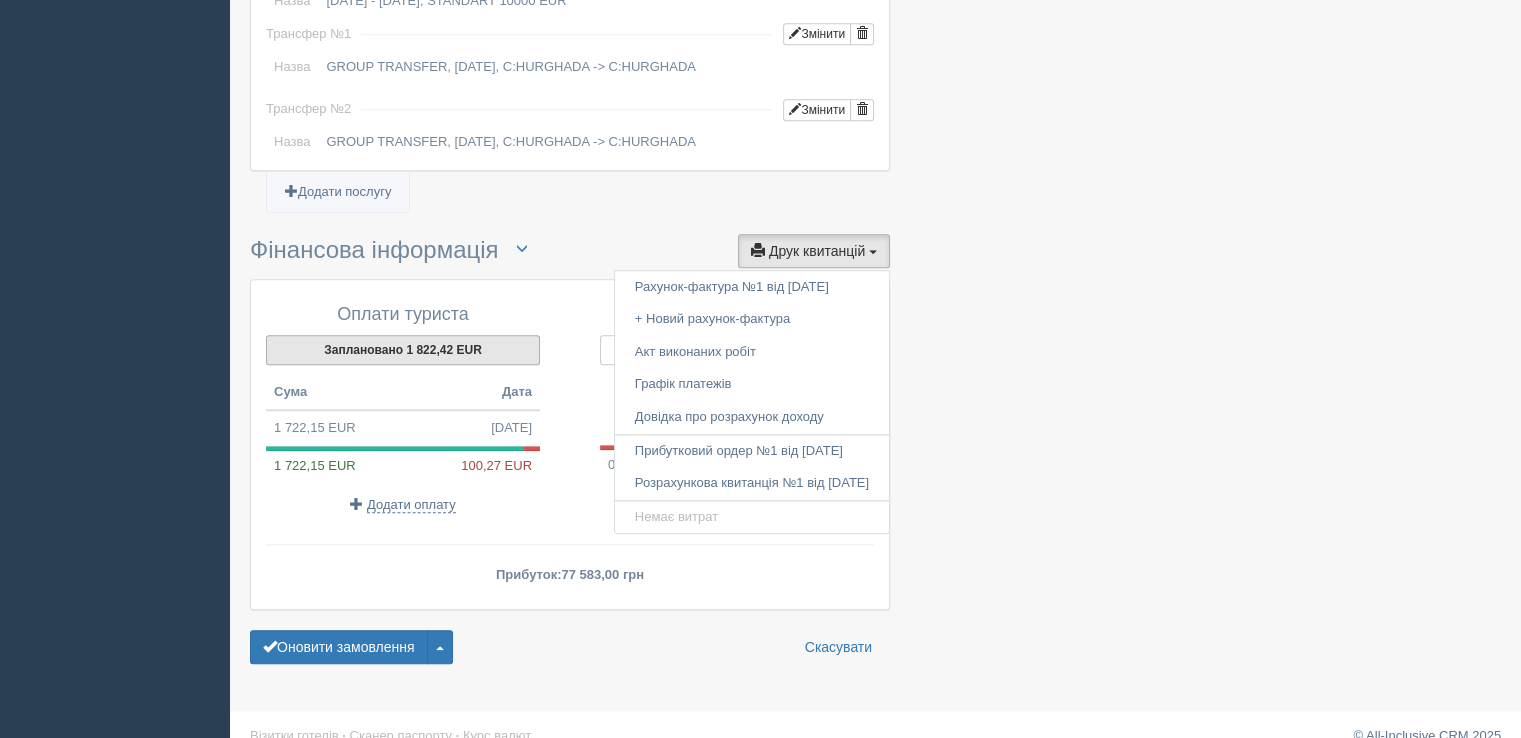 click on "Заплановано 1 822,42 EUR" at bounding box center (403, 350) 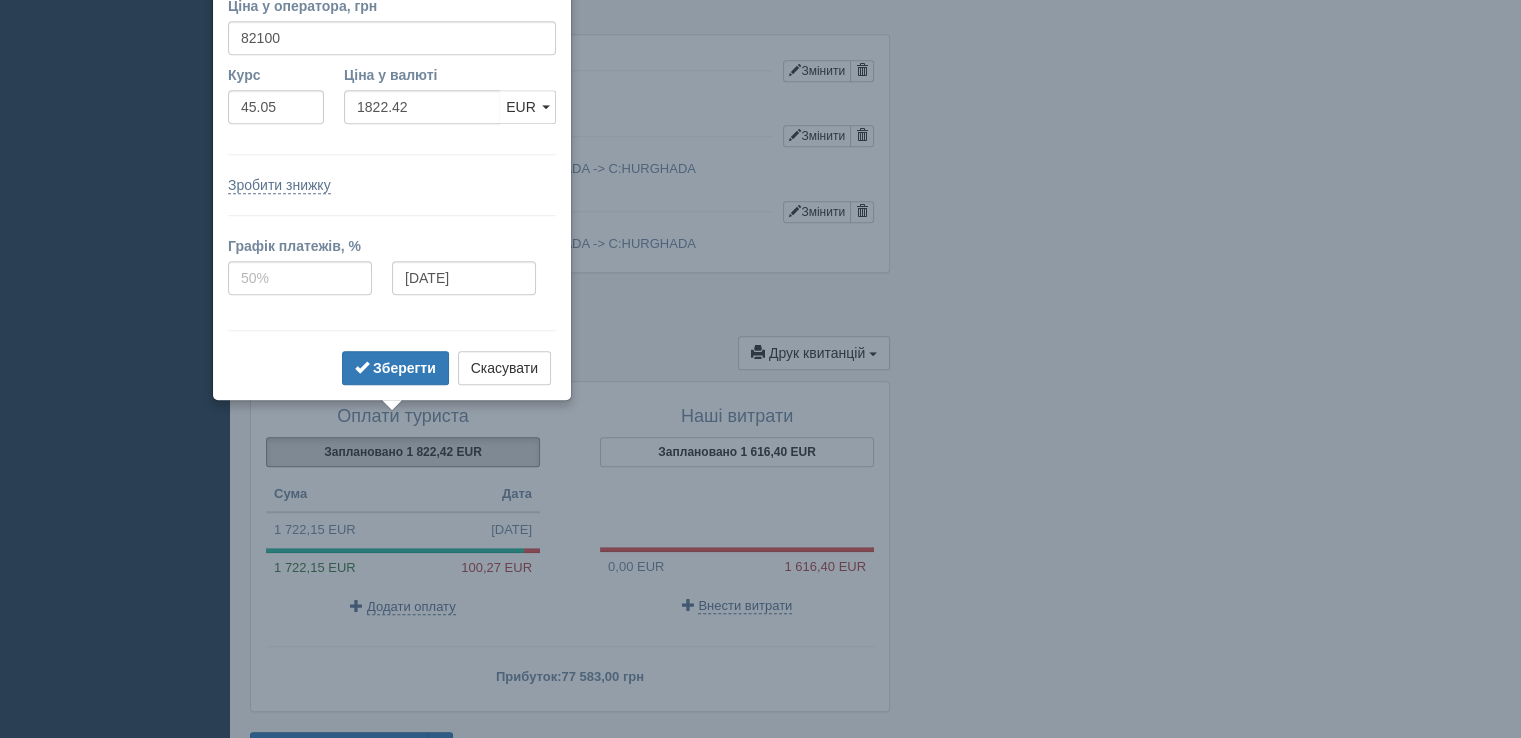 scroll, scrollTop: 1751, scrollLeft: 0, axis: vertical 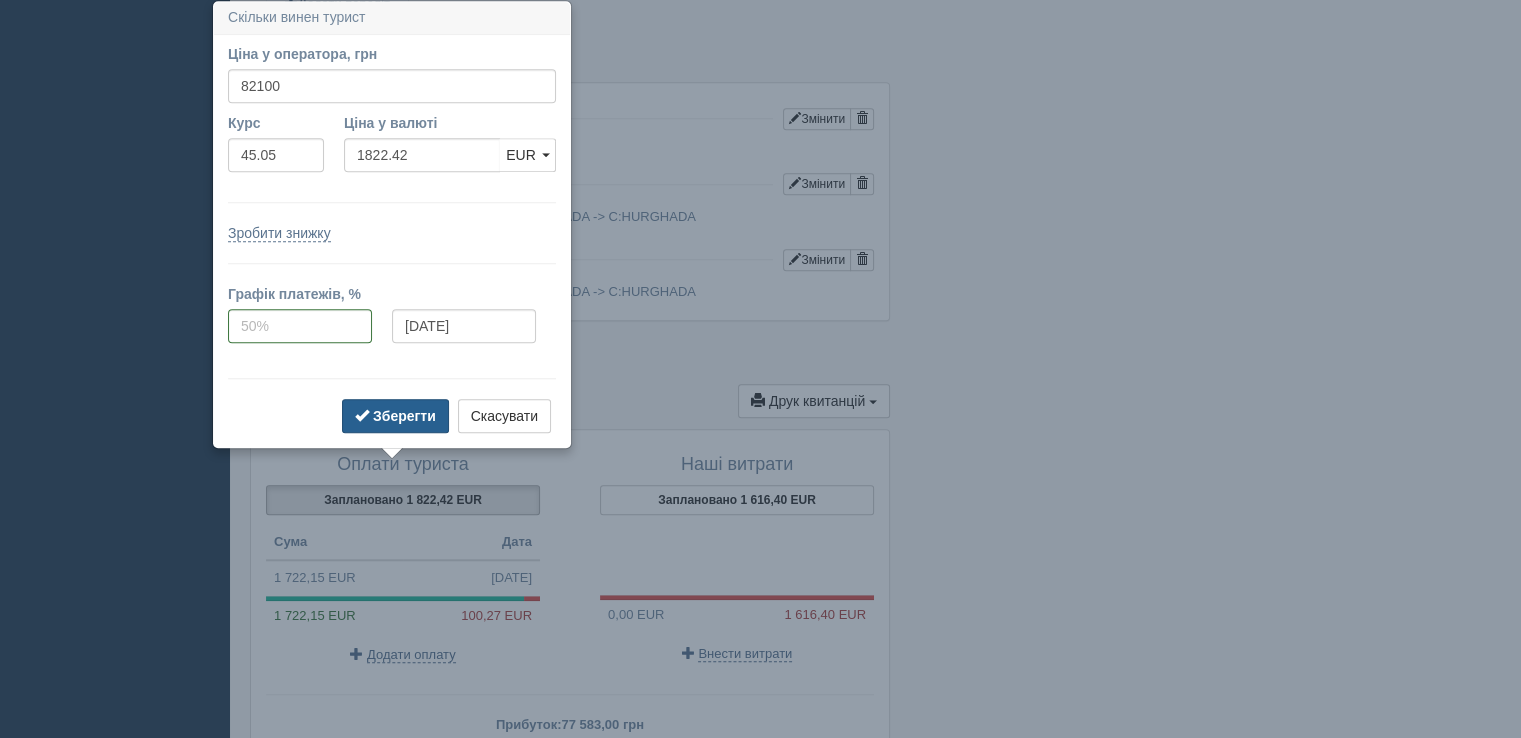 click on "Зберегти" at bounding box center (404, 416) 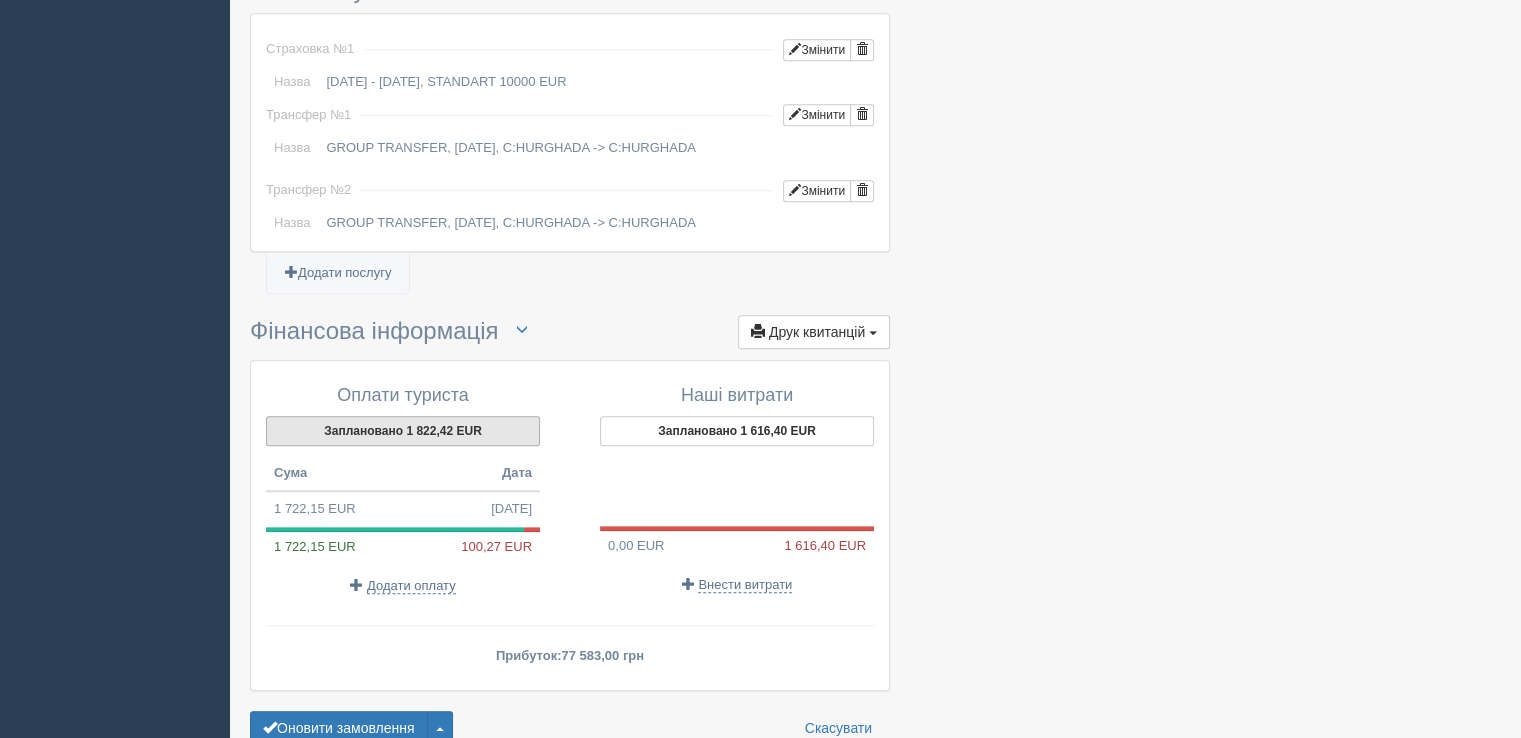 scroll, scrollTop: 1901, scrollLeft: 0, axis: vertical 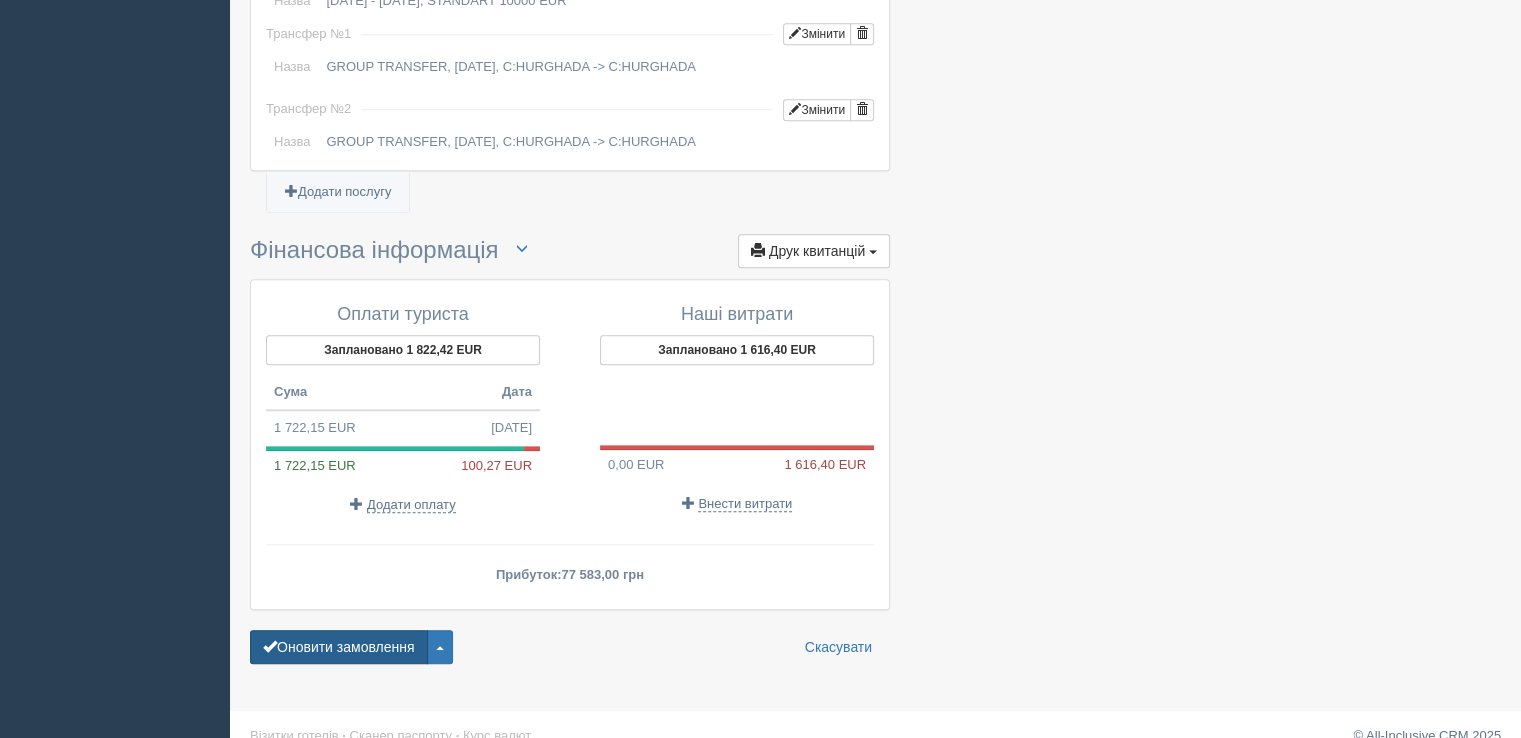 click on "Оновити замовлення" at bounding box center (339, 647) 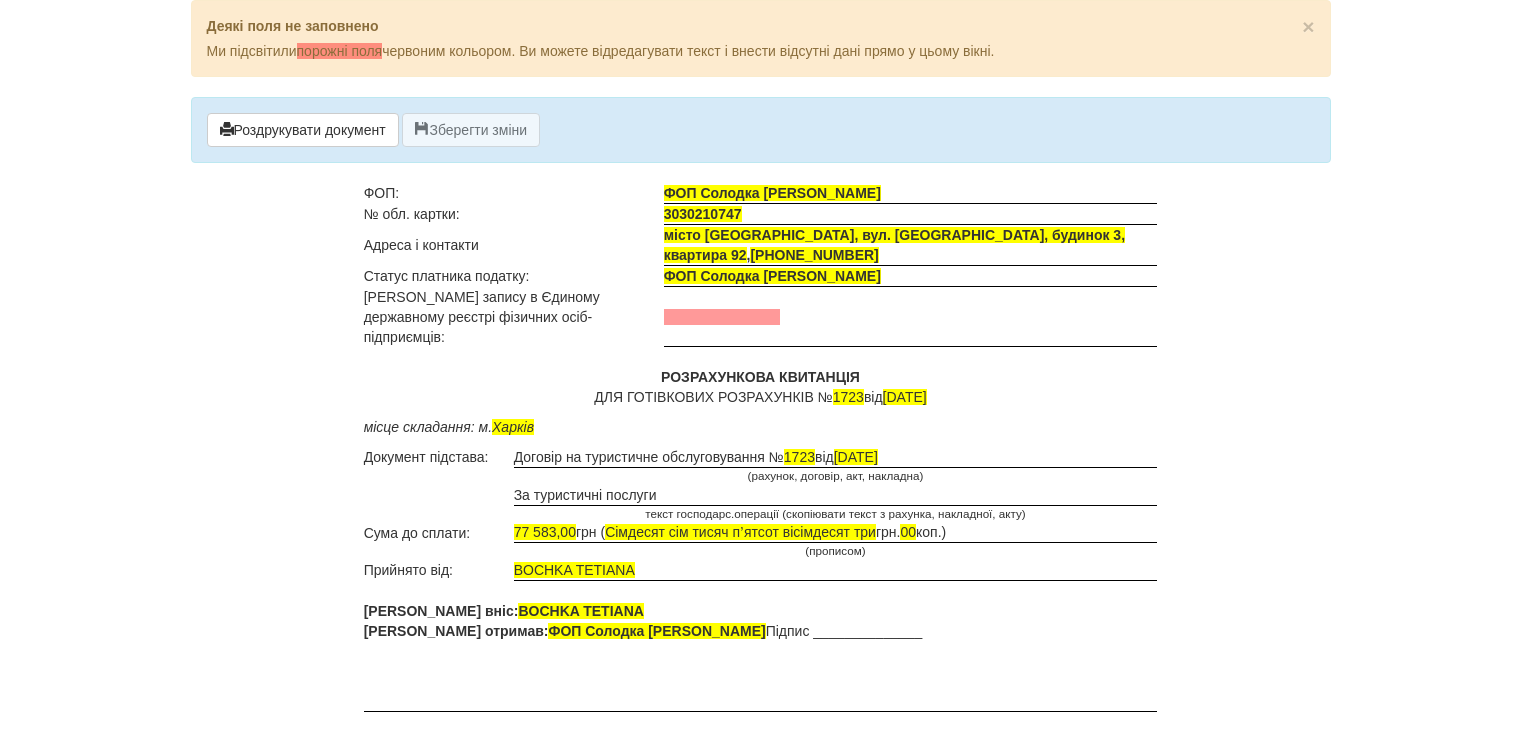scroll, scrollTop: 0, scrollLeft: 0, axis: both 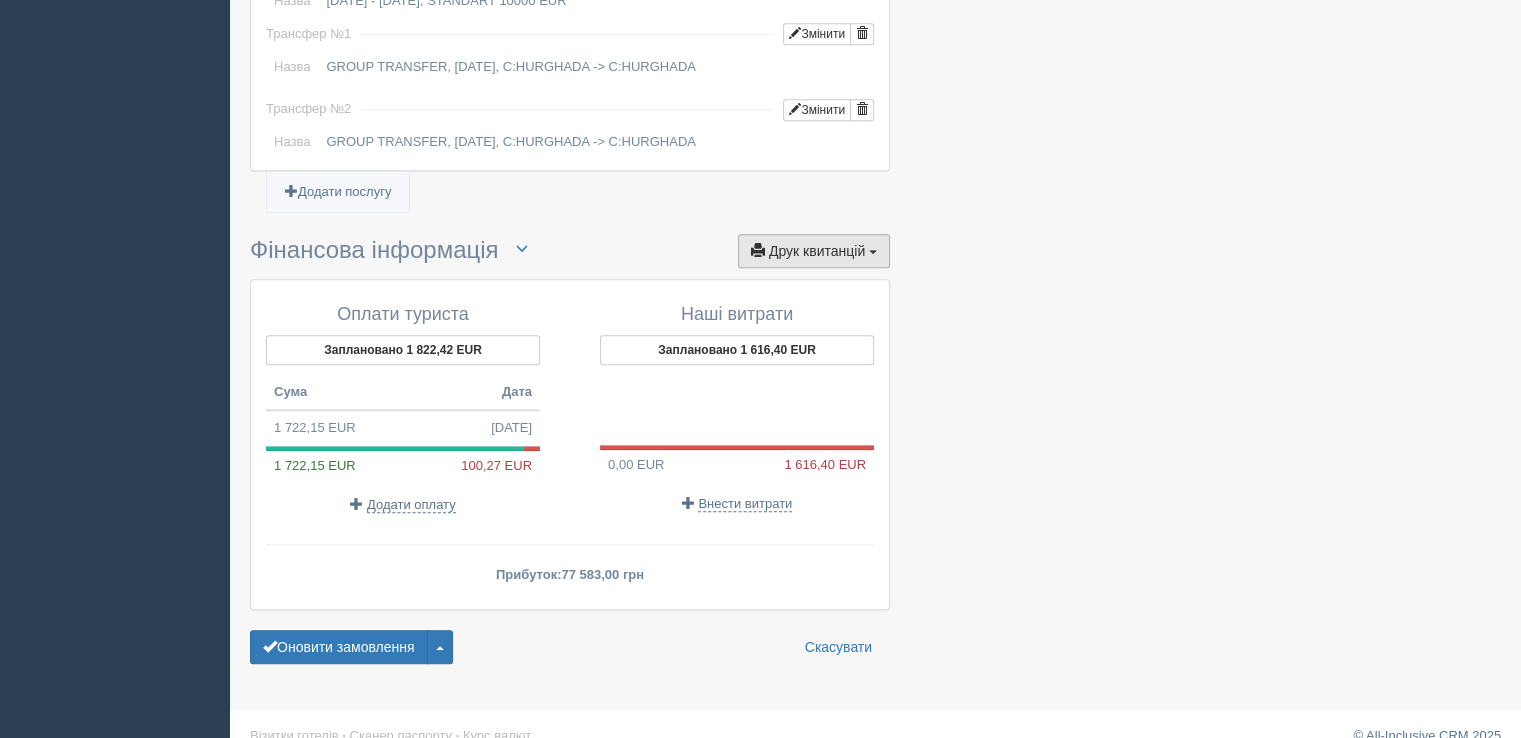 click on "Друк квитанцій" at bounding box center (817, 251) 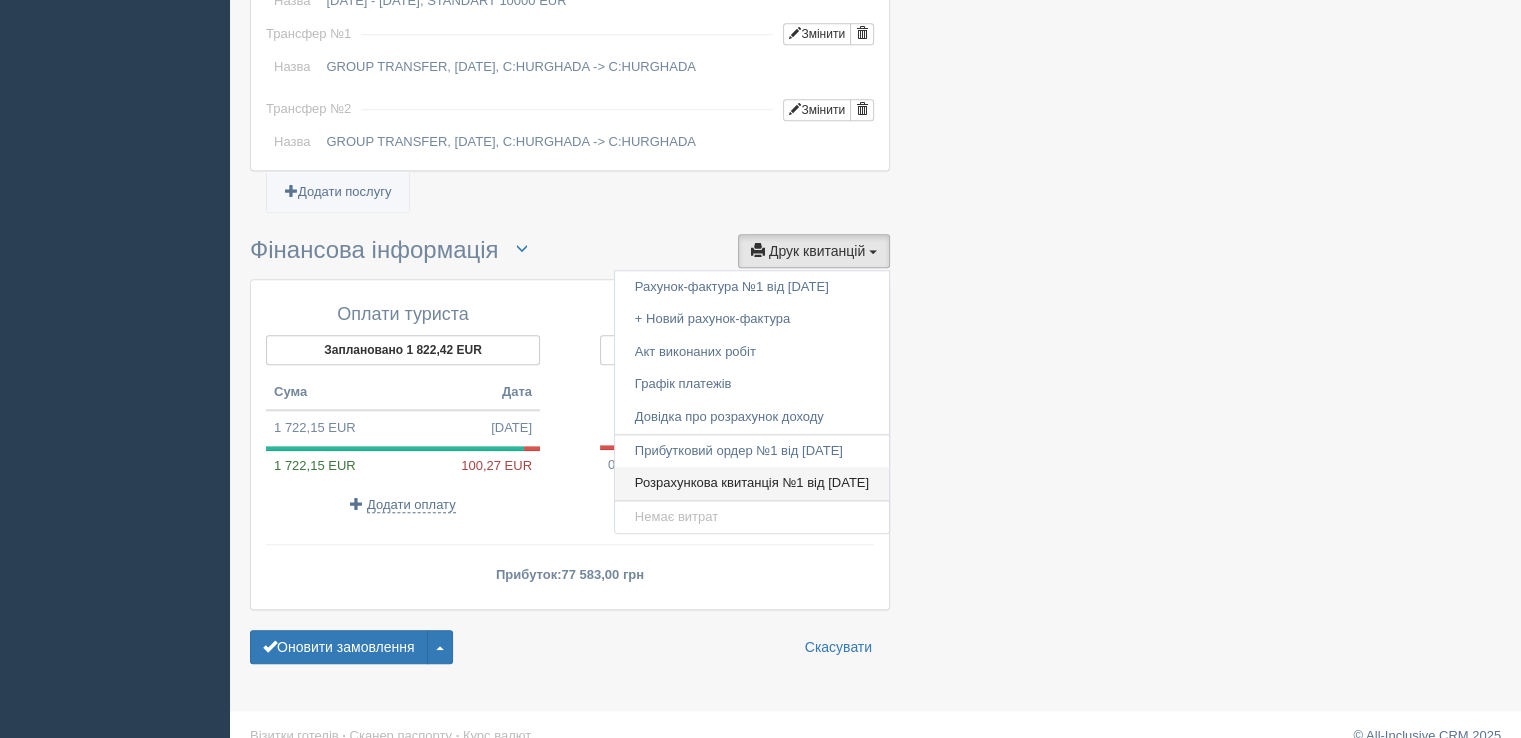 click on "Розрахункова квитанція №1 від [DATE]" at bounding box center (752, 483) 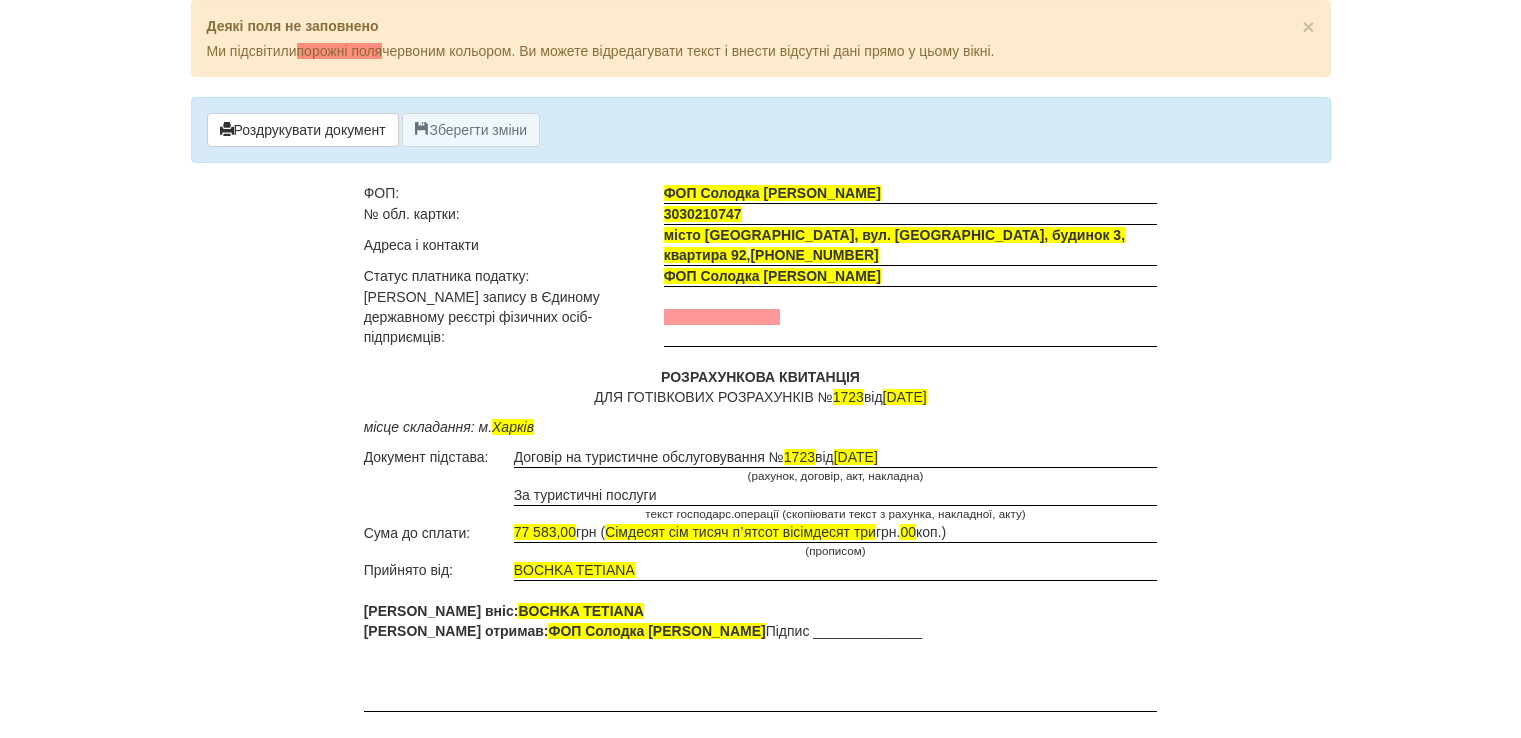 scroll, scrollTop: 0, scrollLeft: 0, axis: both 